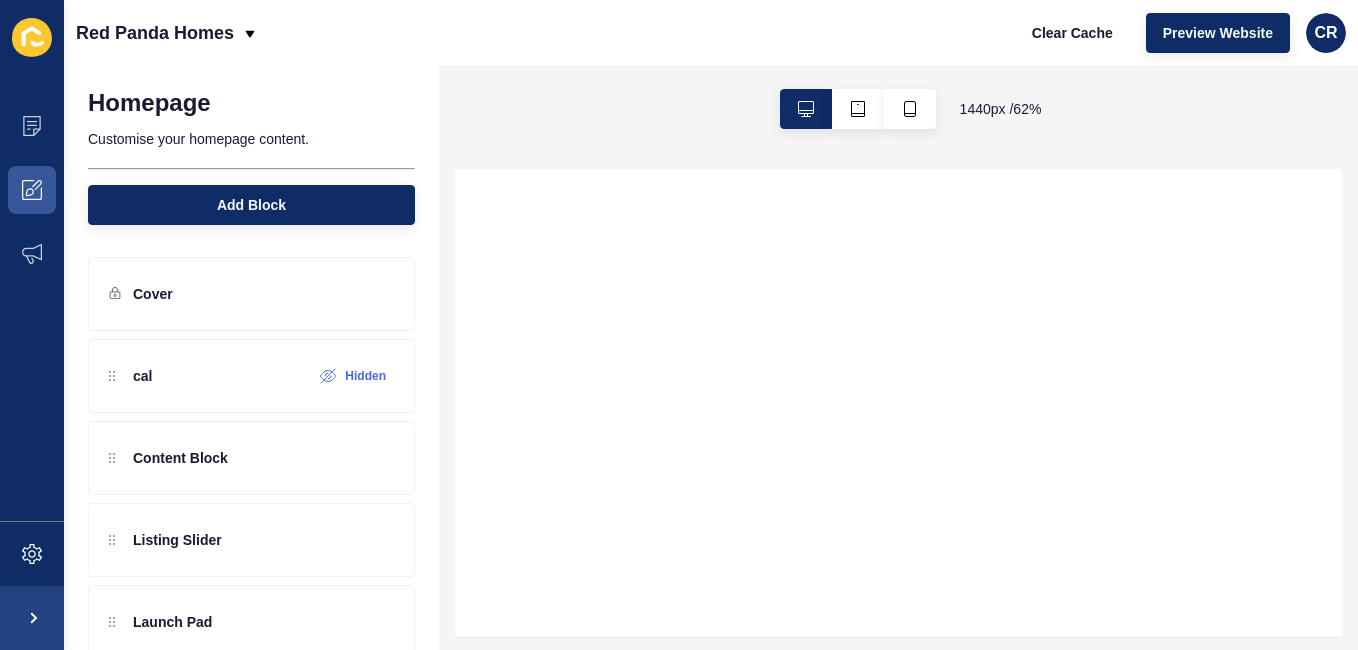 scroll, scrollTop: 0, scrollLeft: 0, axis: both 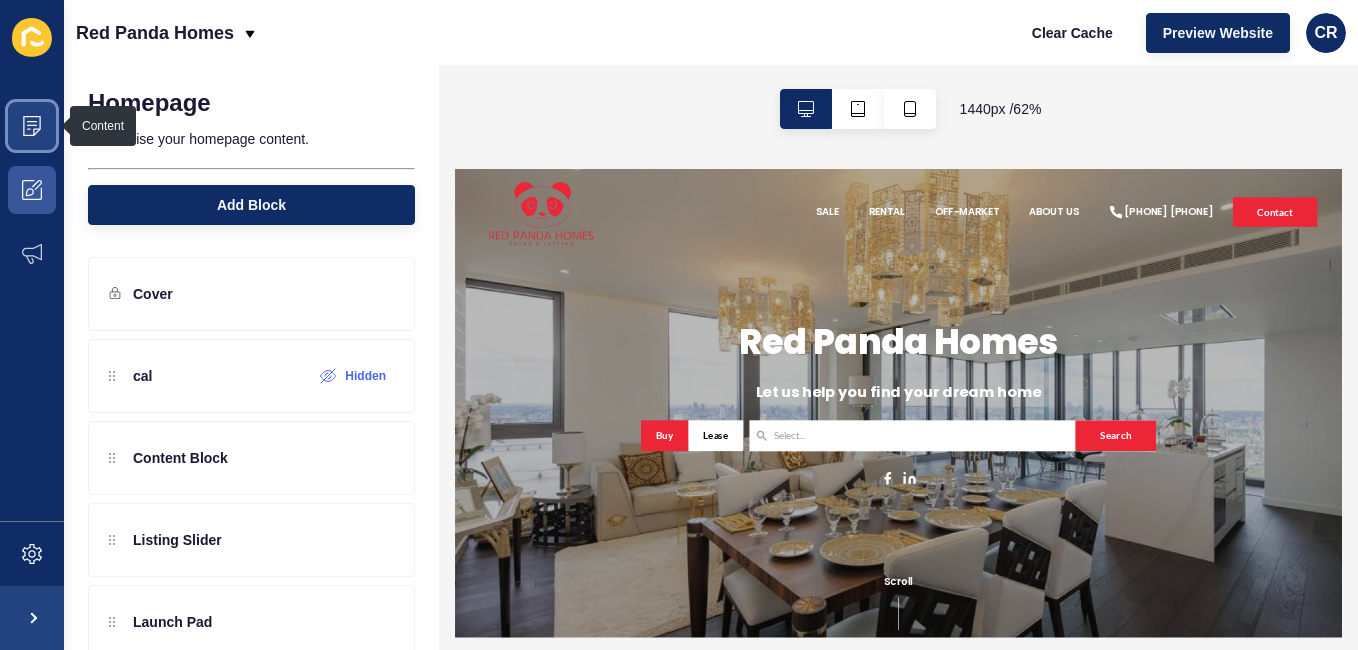click 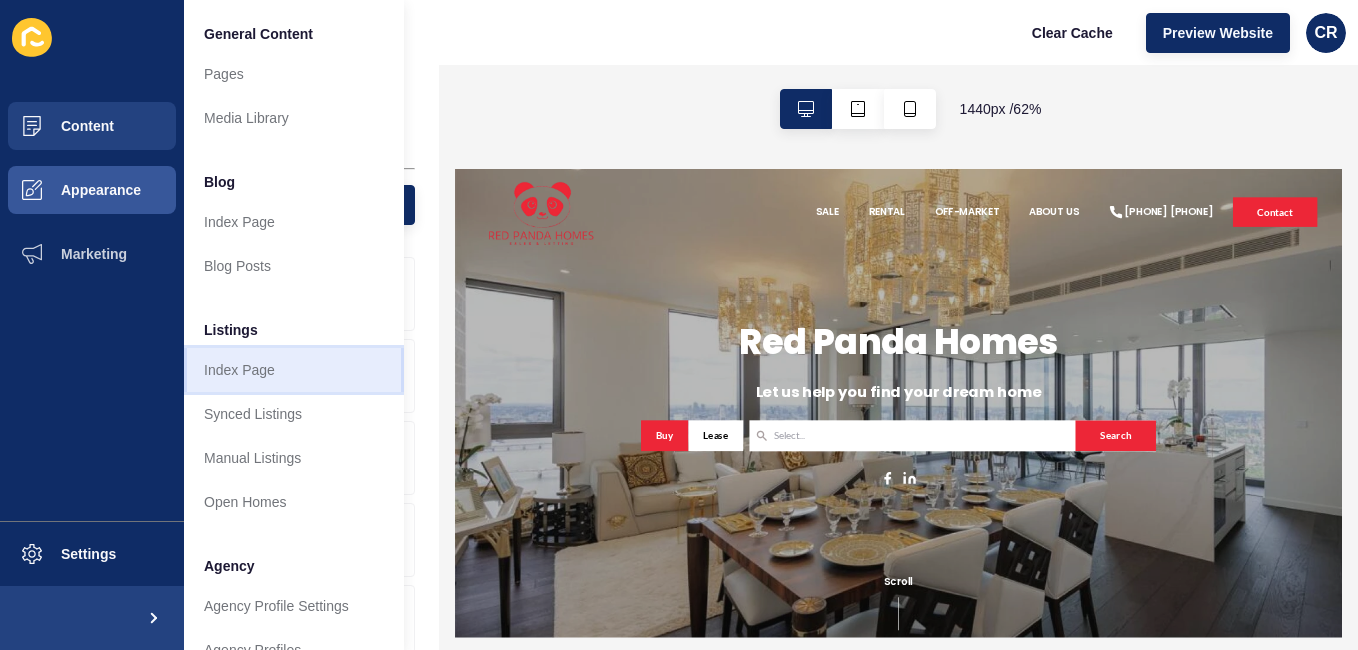 click on "Index Page" at bounding box center (294, 370) 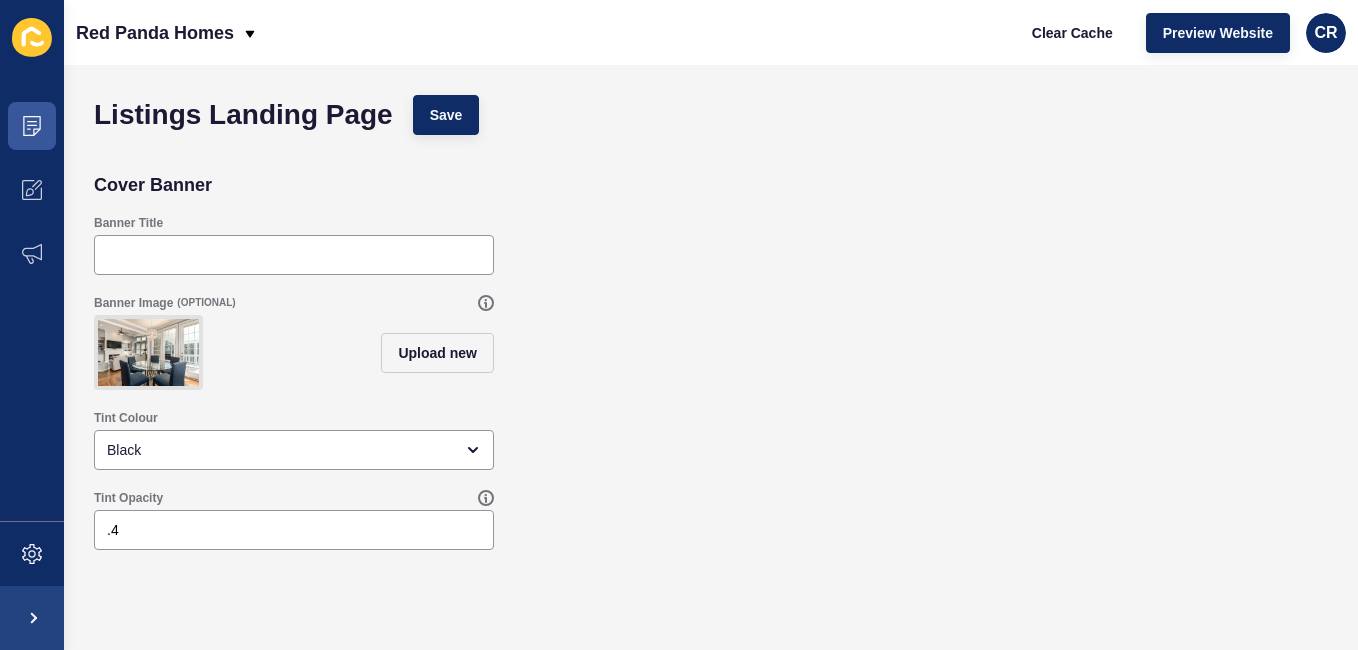 click 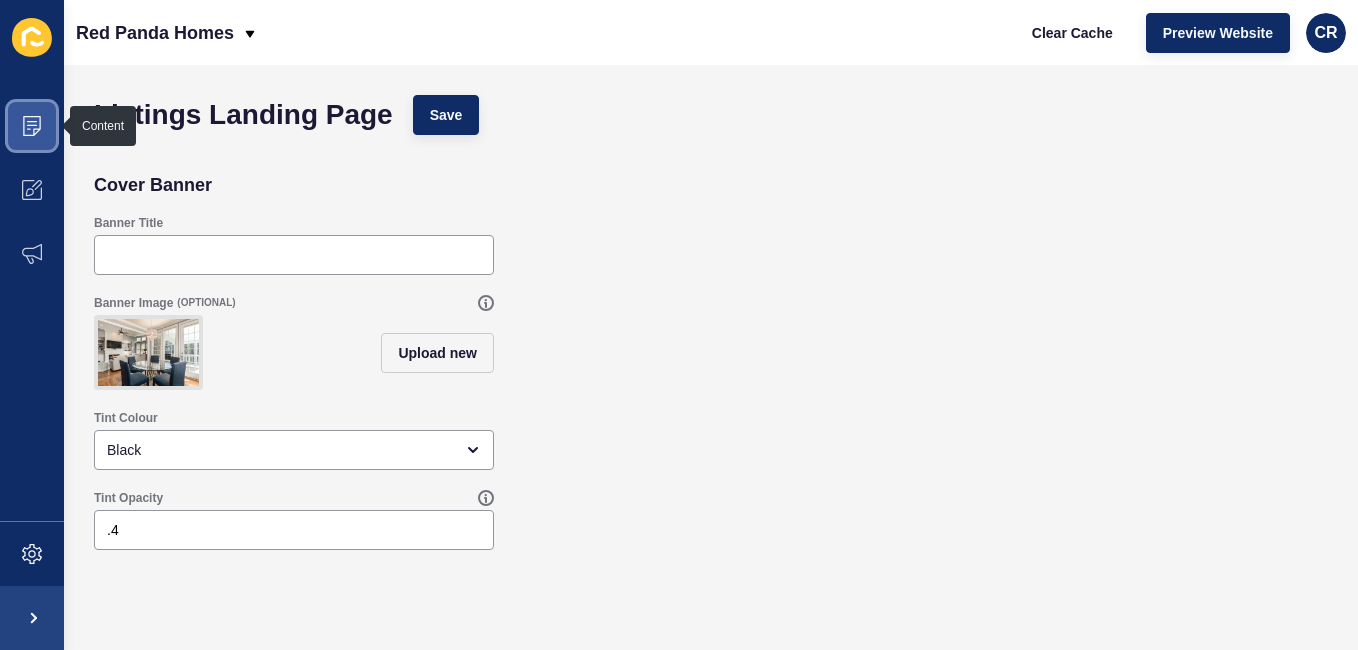 click at bounding box center [32, 126] 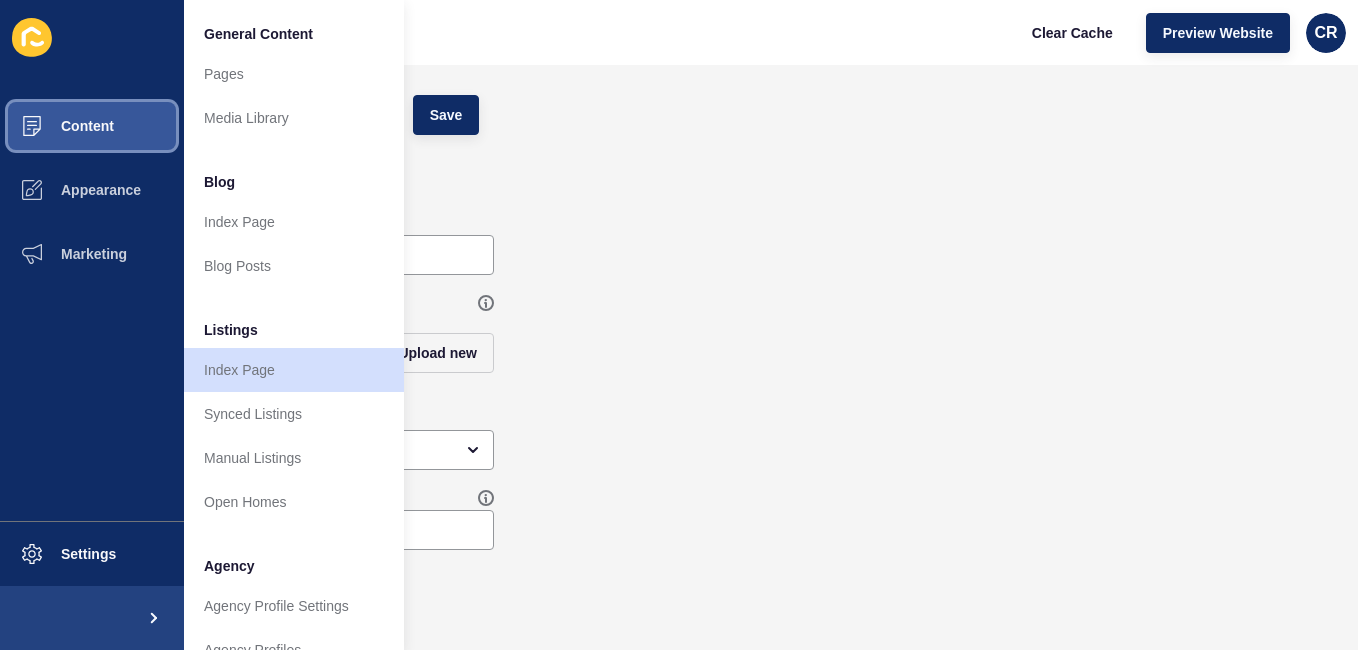 click on "Content" at bounding box center [92, 126] 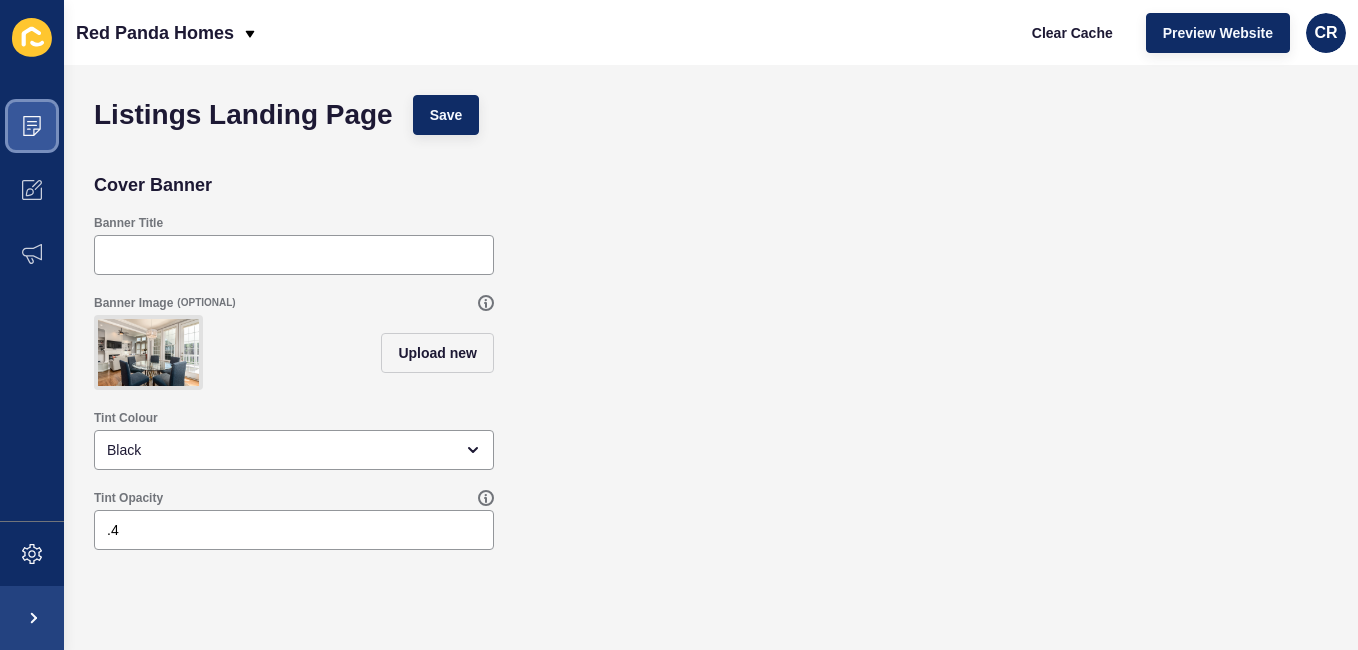 click 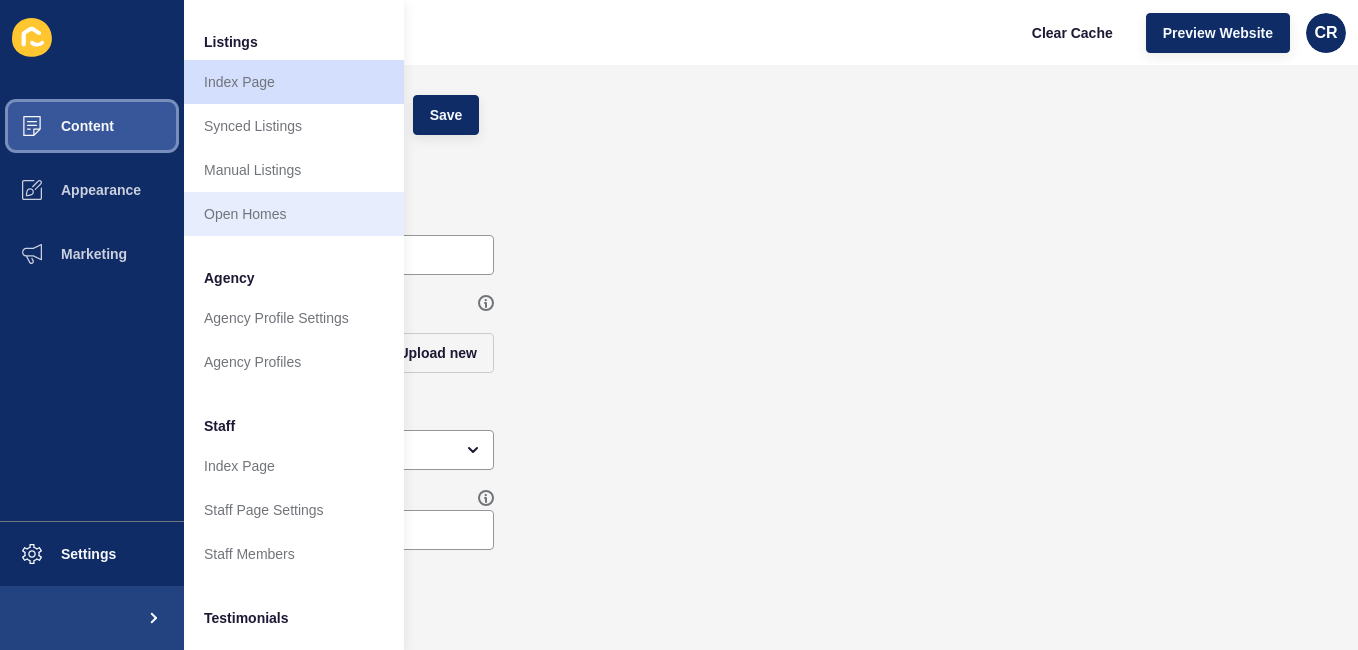 scroll, scrollTop: 300, scrollLeft: 0, axis: vertical 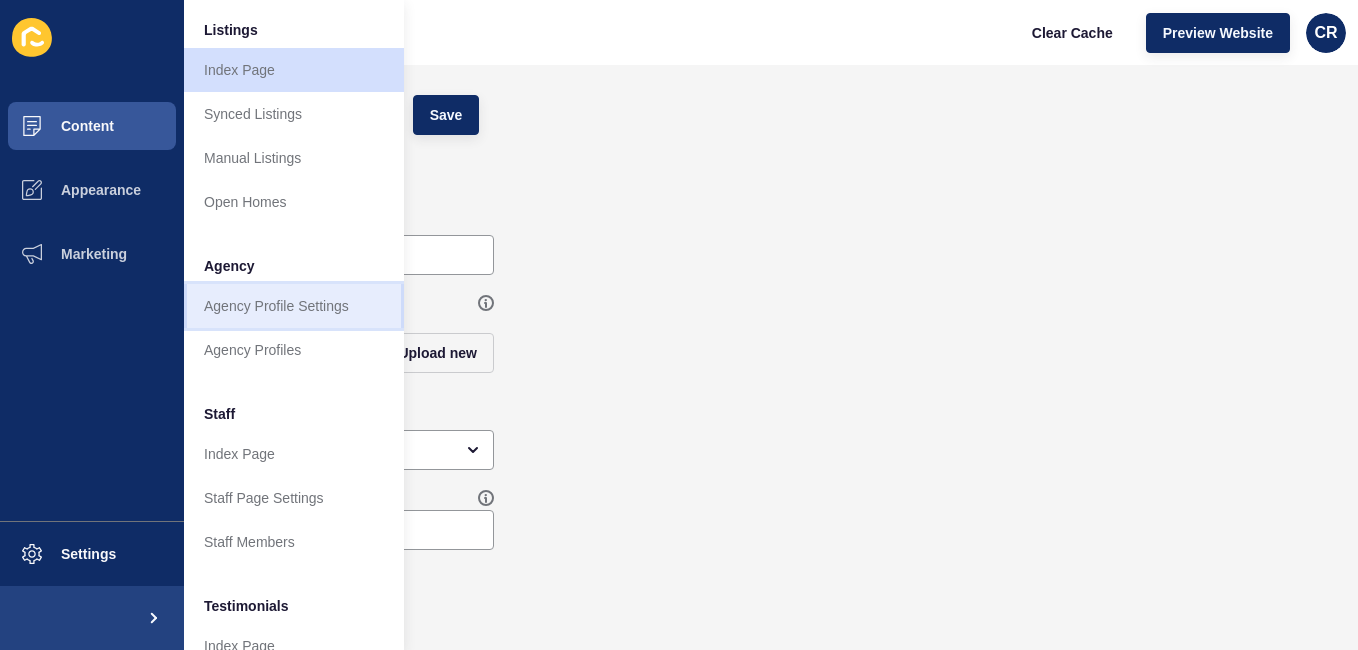 click on "Agency Profile Settings" at bounding box center [294, 306] 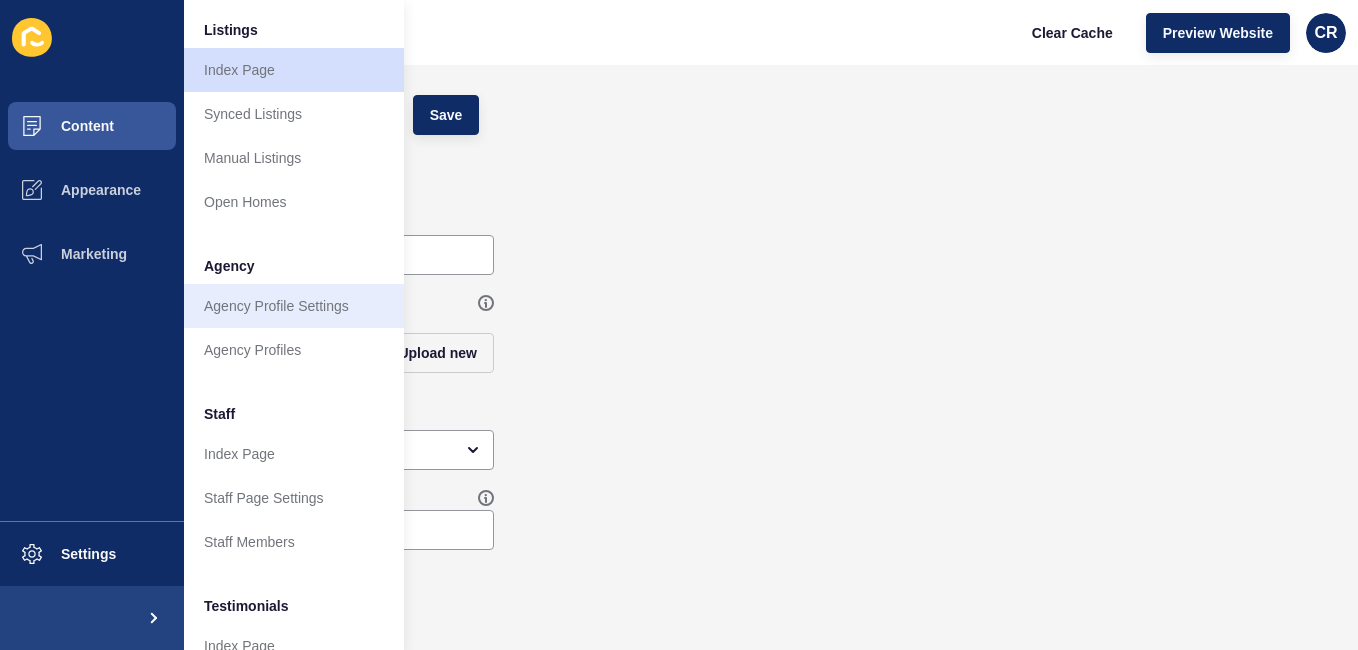 scroll, scrollTop: 0, scrollLeft: 0, axis: both 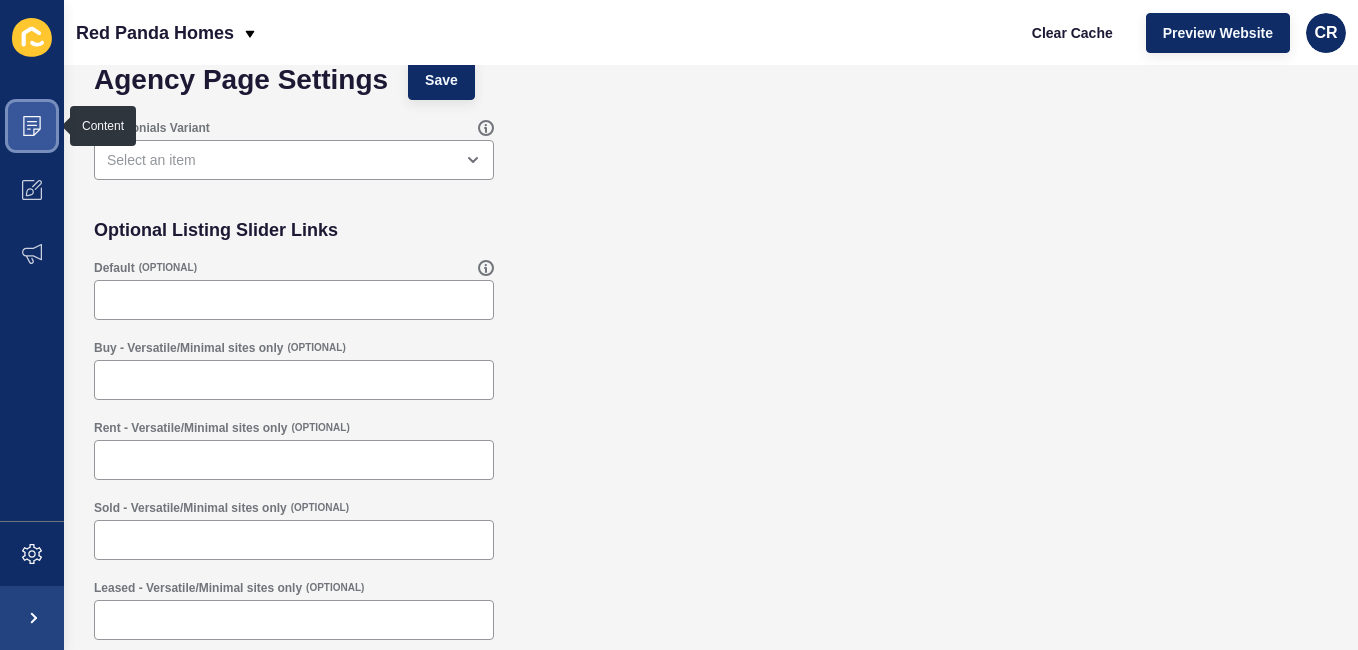 click 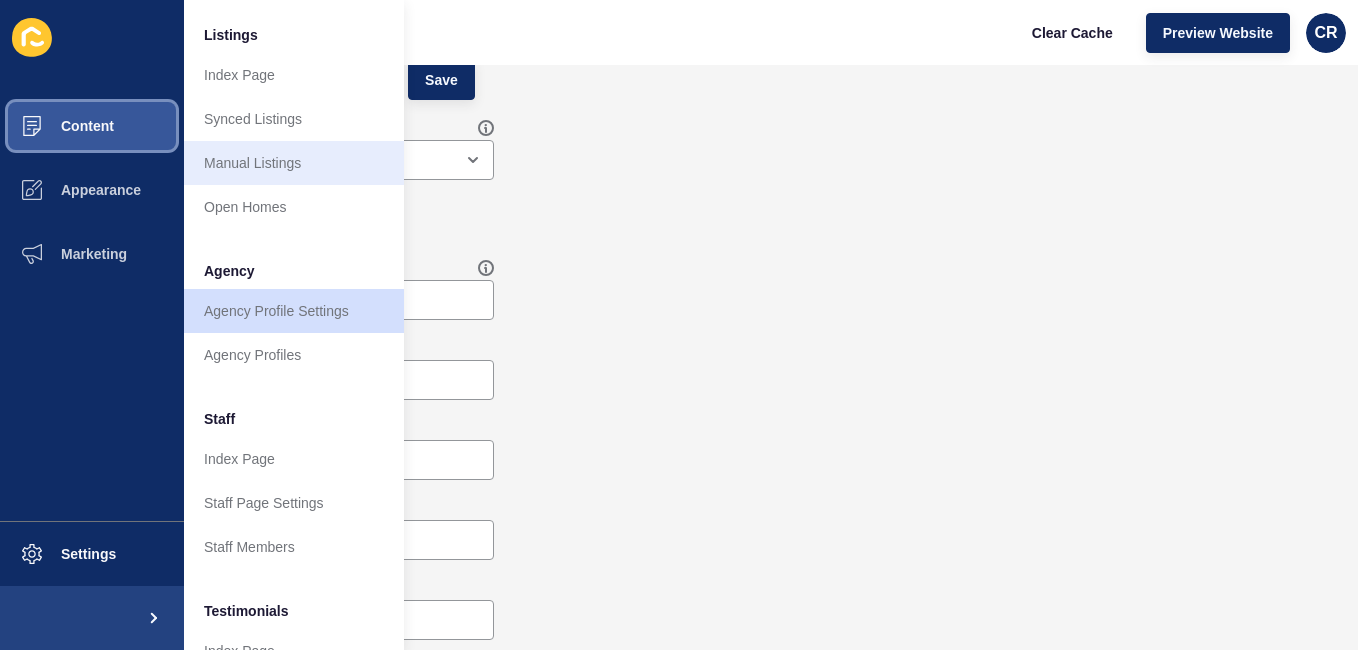 scroll, scrollTop: 300, scrollLeft: 0, axis: vertical 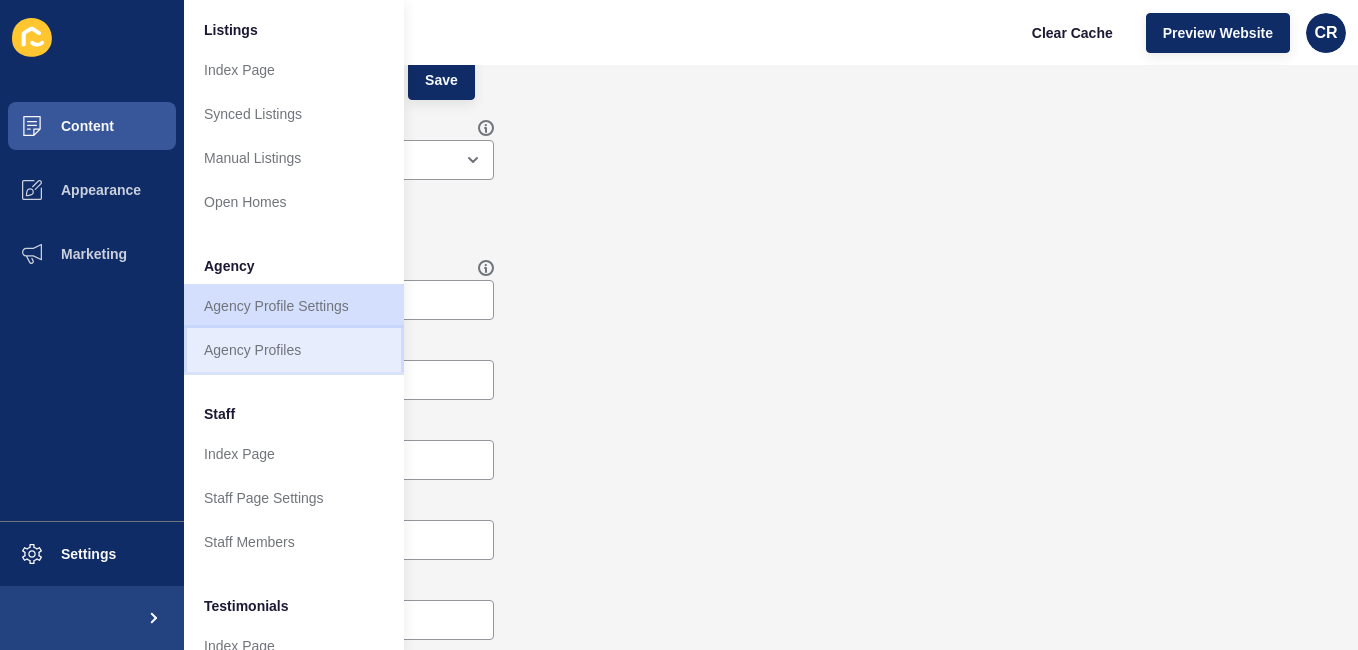 click on "Agency Profiles" at bounding box center [294, 350] 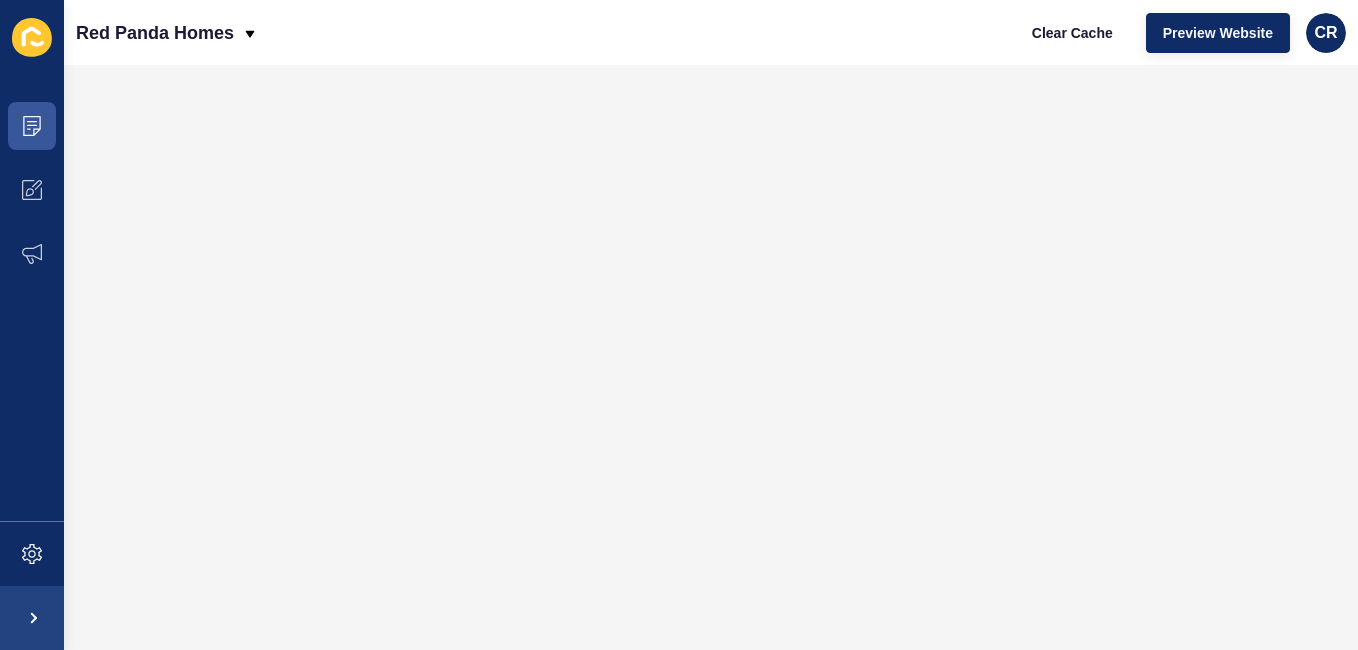 scroll, scrollTop: 0, scrollLeft: 0, axis: both 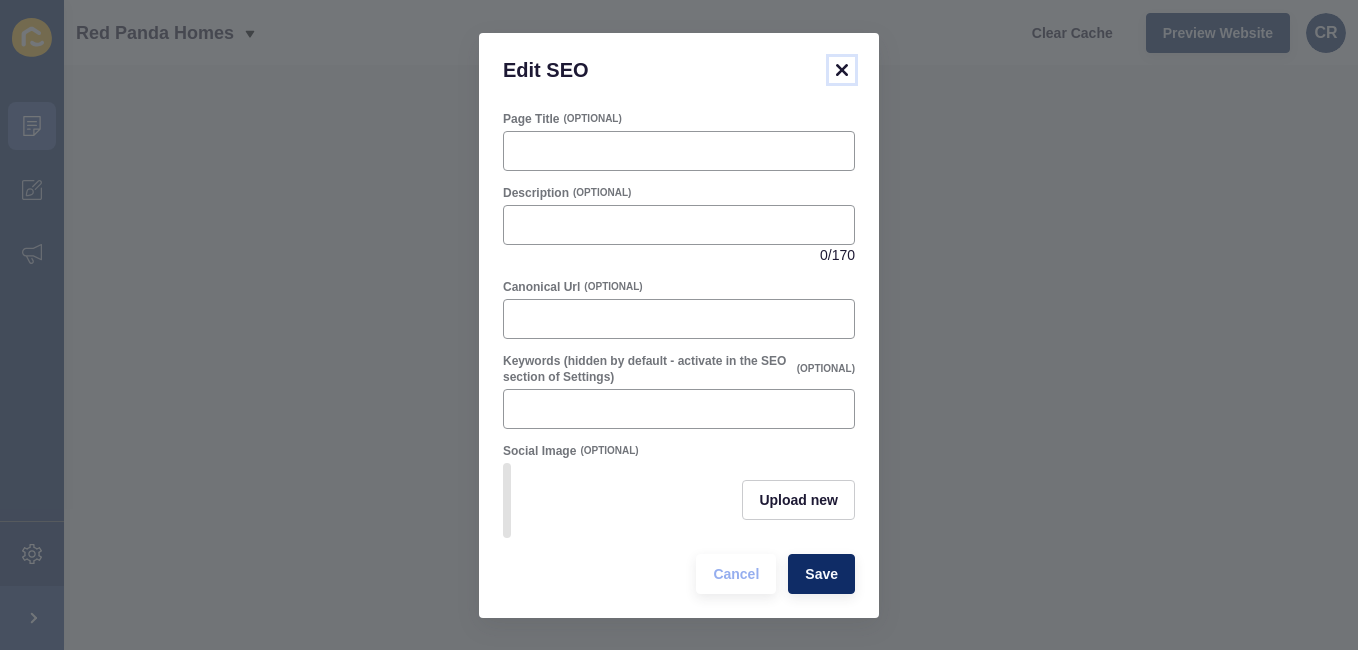 click 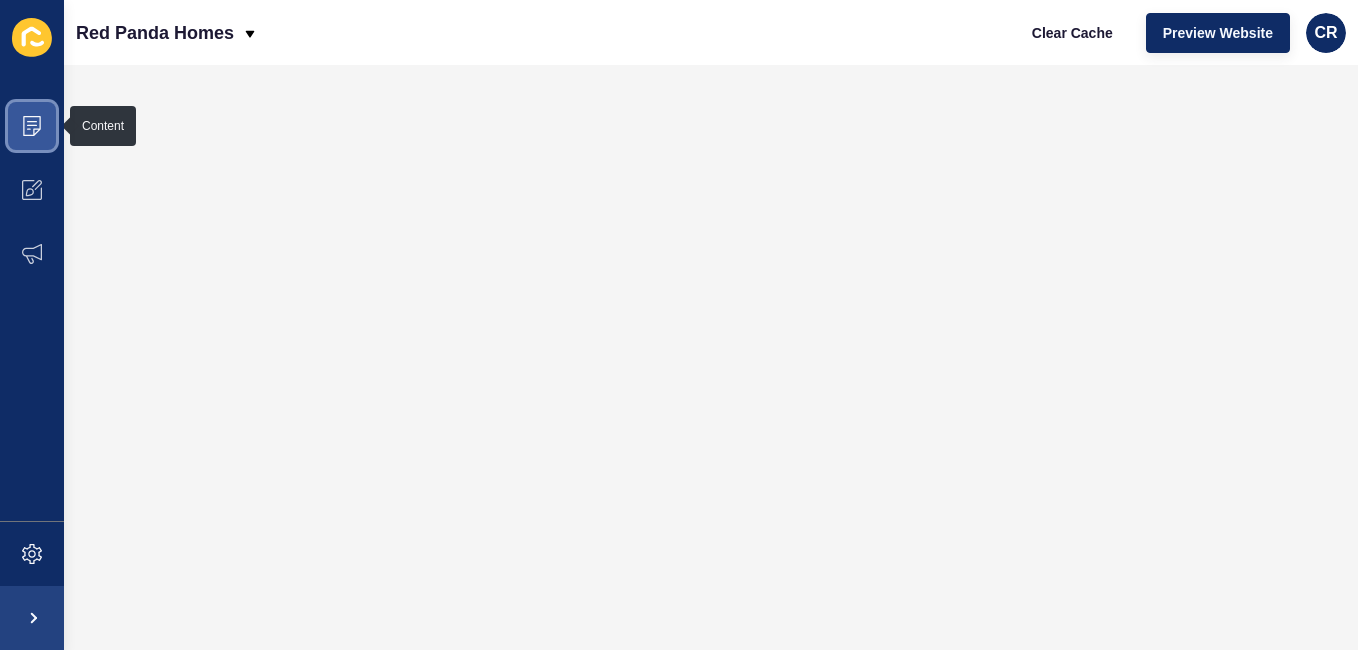 click 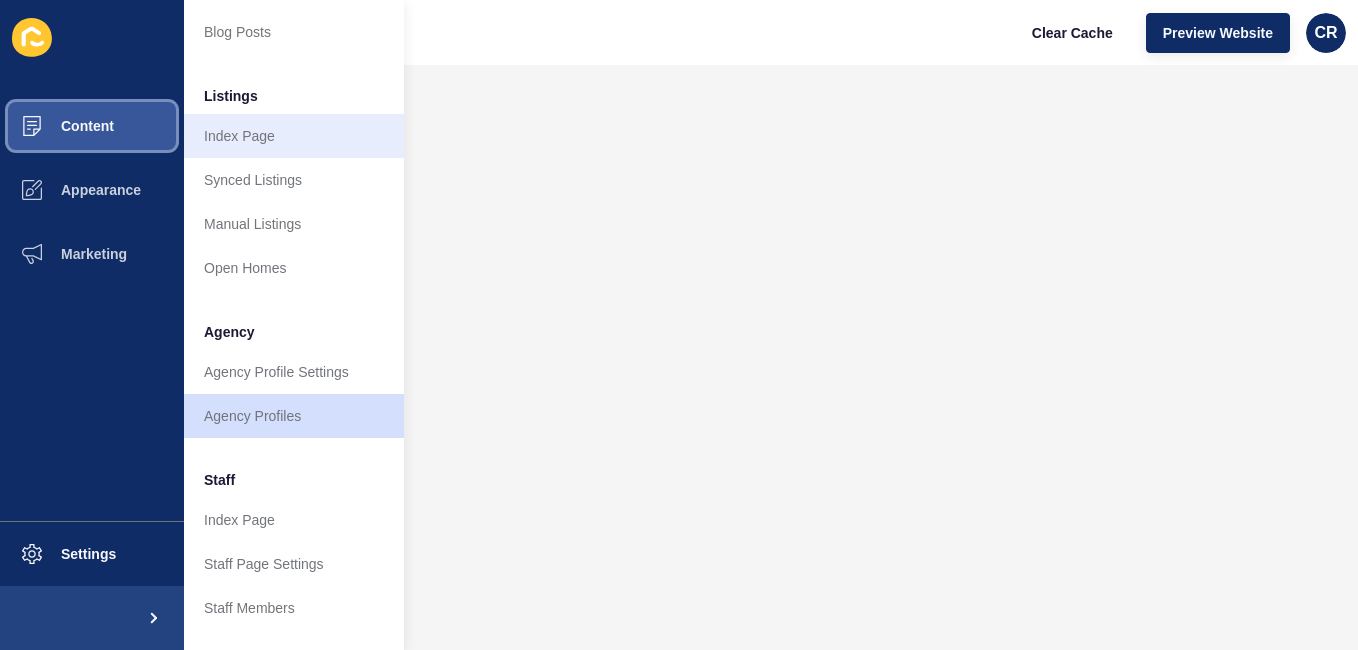 scroll, scrollTop: 300, scrollLeft: 0, axis: vertical 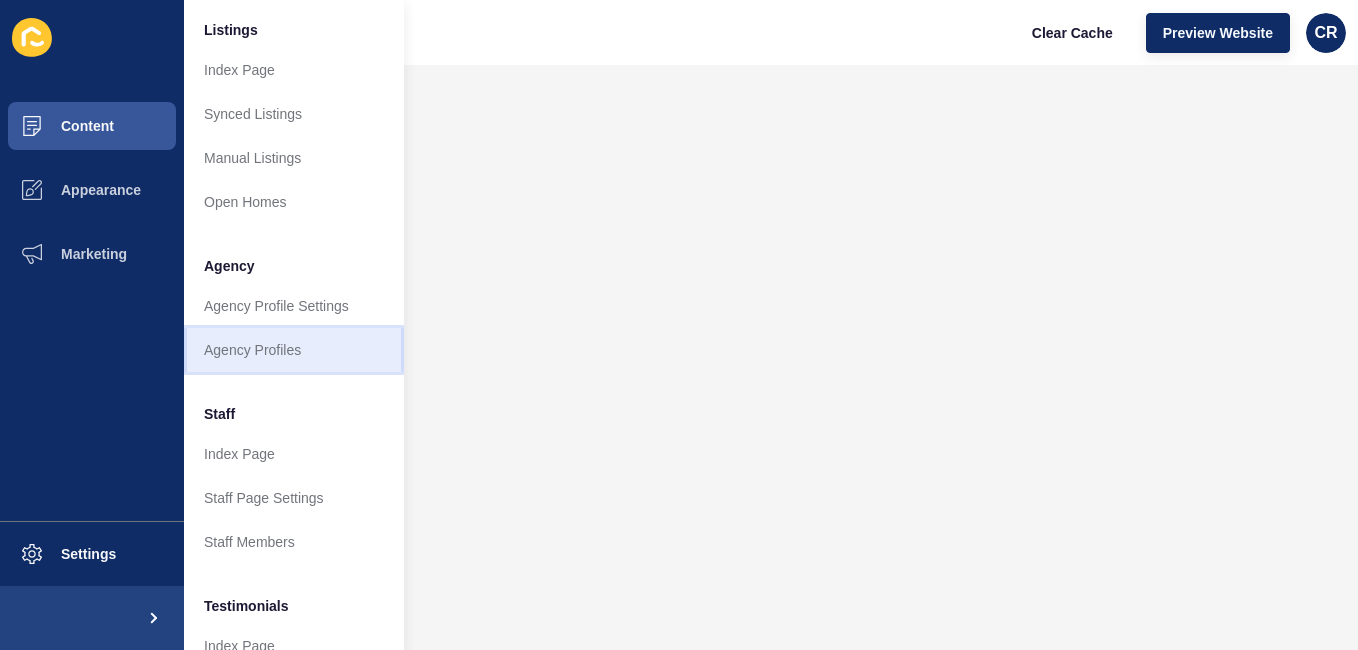 click on "Agency Profiles" at bounding box center (294, 350) 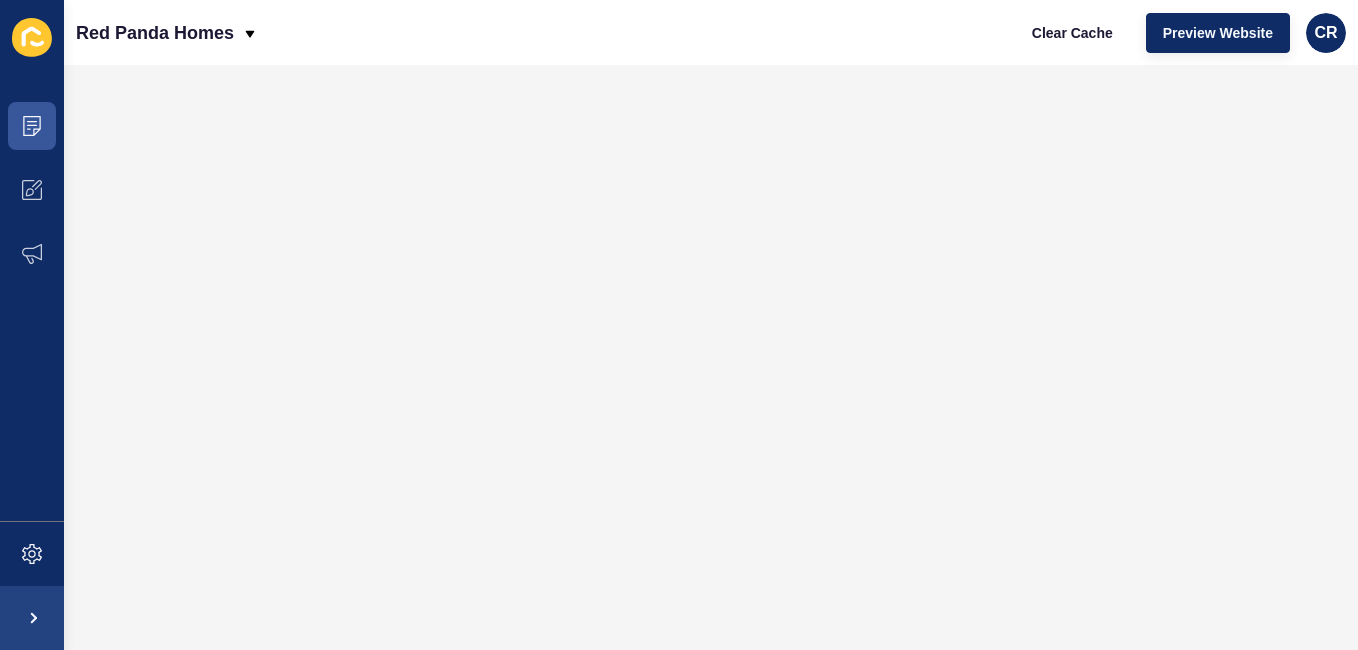 scroll, scrollTop: 0, scrollLeft: 0, axis: both 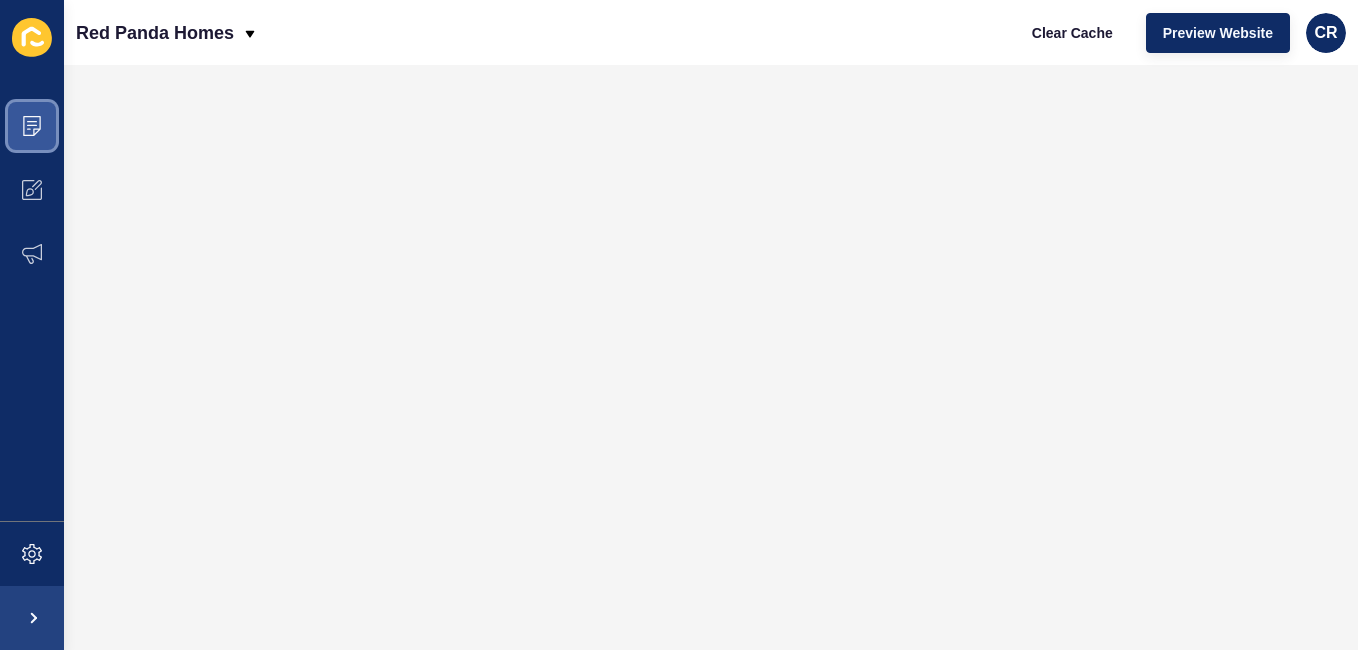 click at bounding box center [32, 126] 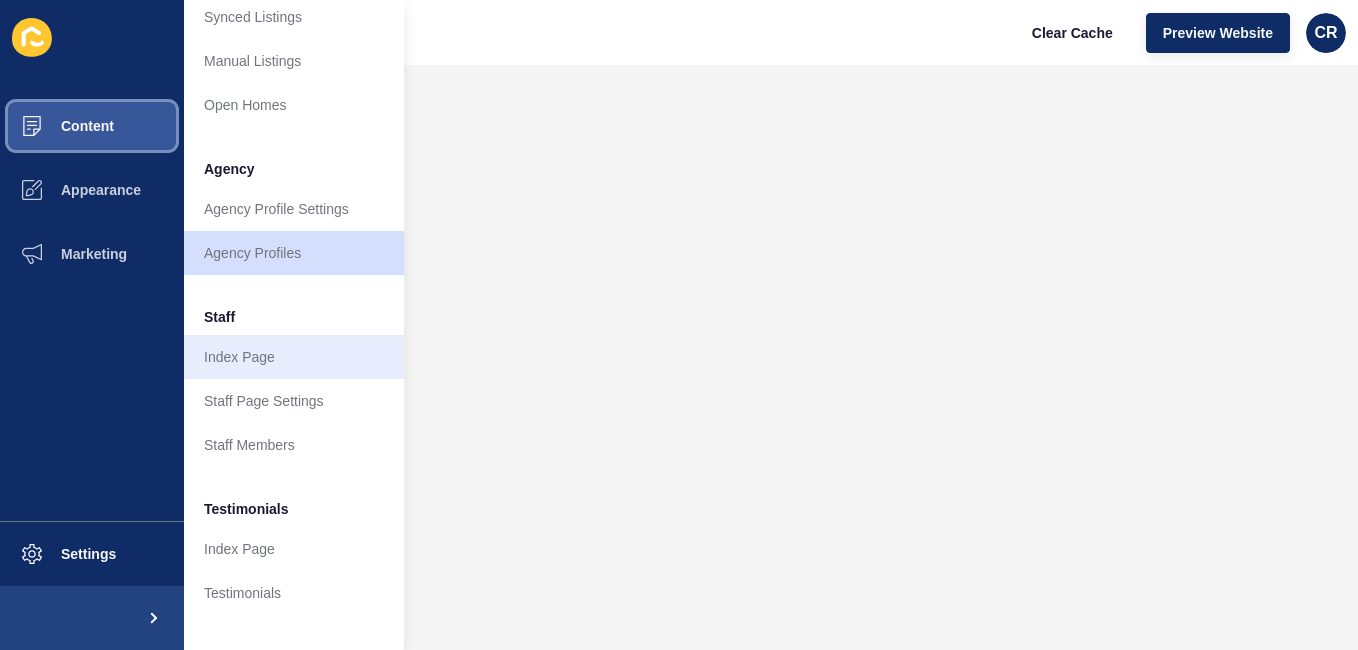 scroll, scrollTop: 337, scrollLeft: 0, axis: vertical 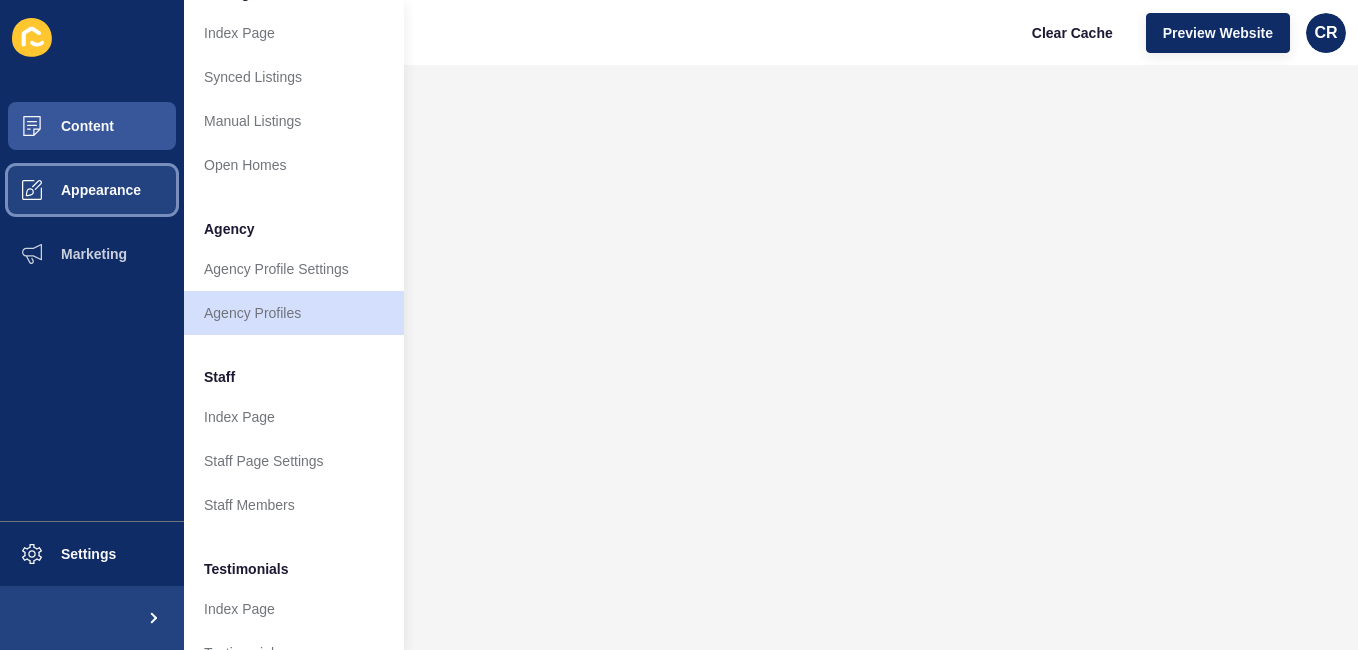 click on "Appearance" at bounding box center [92, 190] 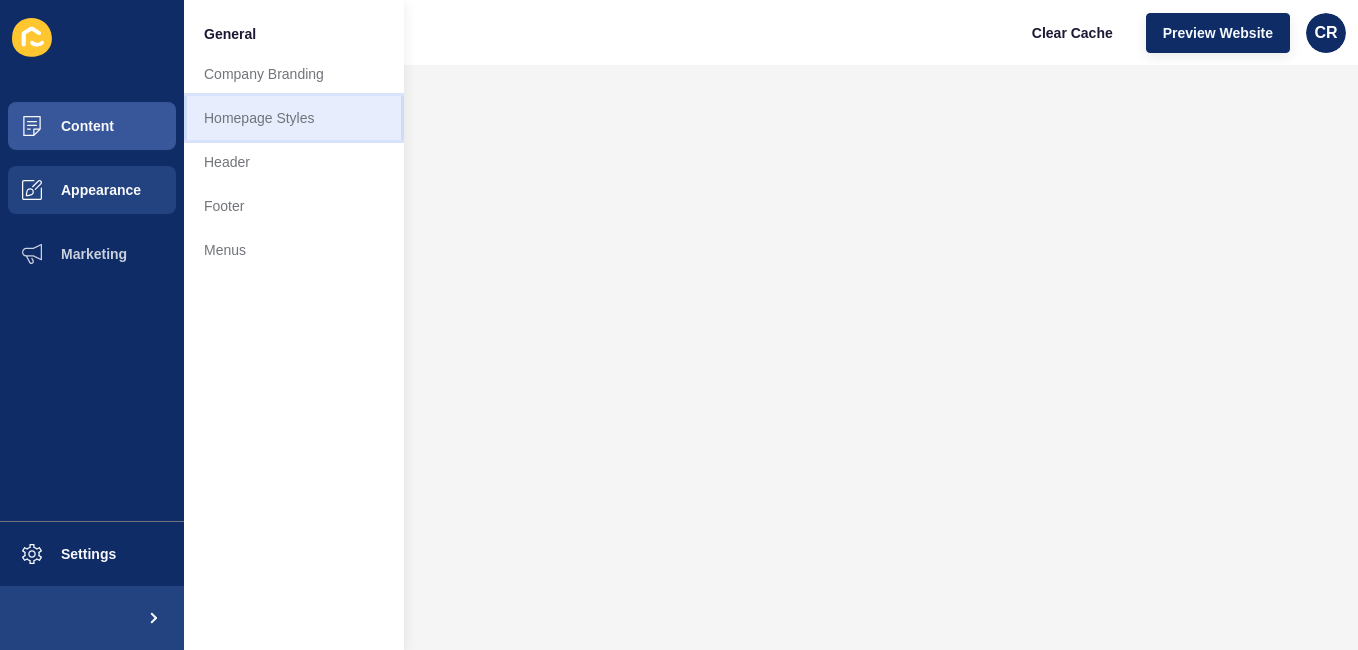 click on "Homepage Styles" at bounding box center (294, 118) 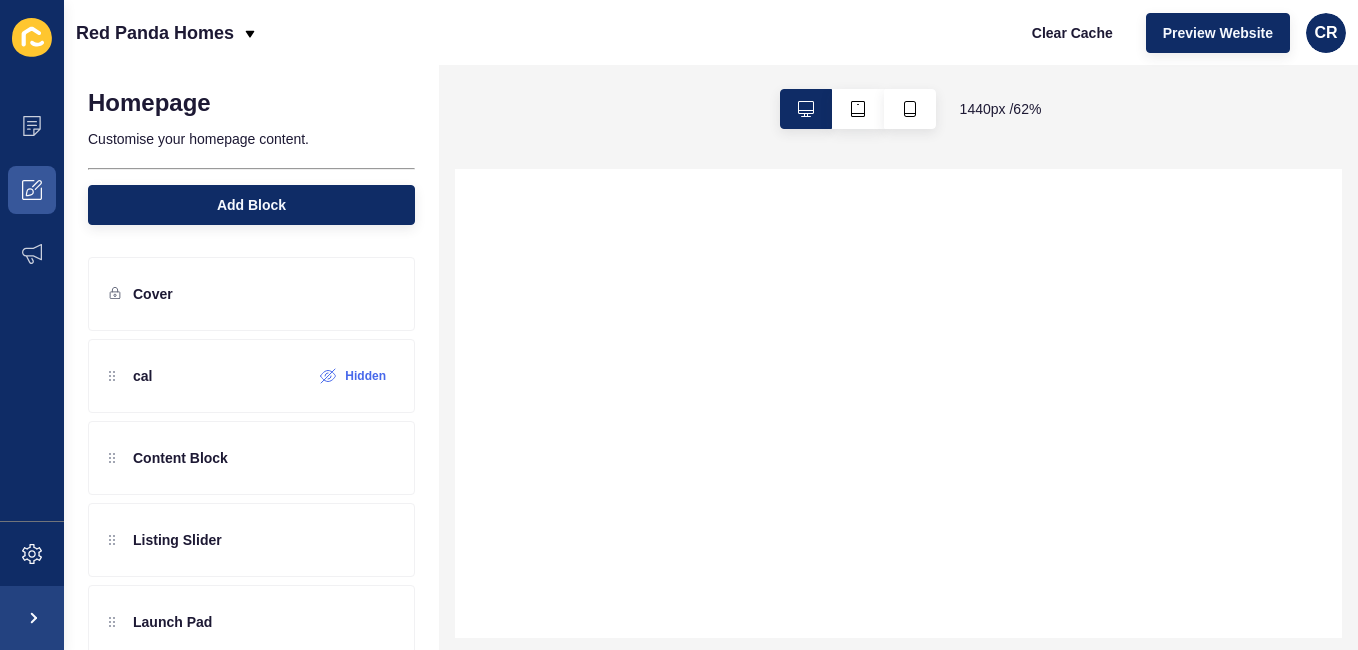 select 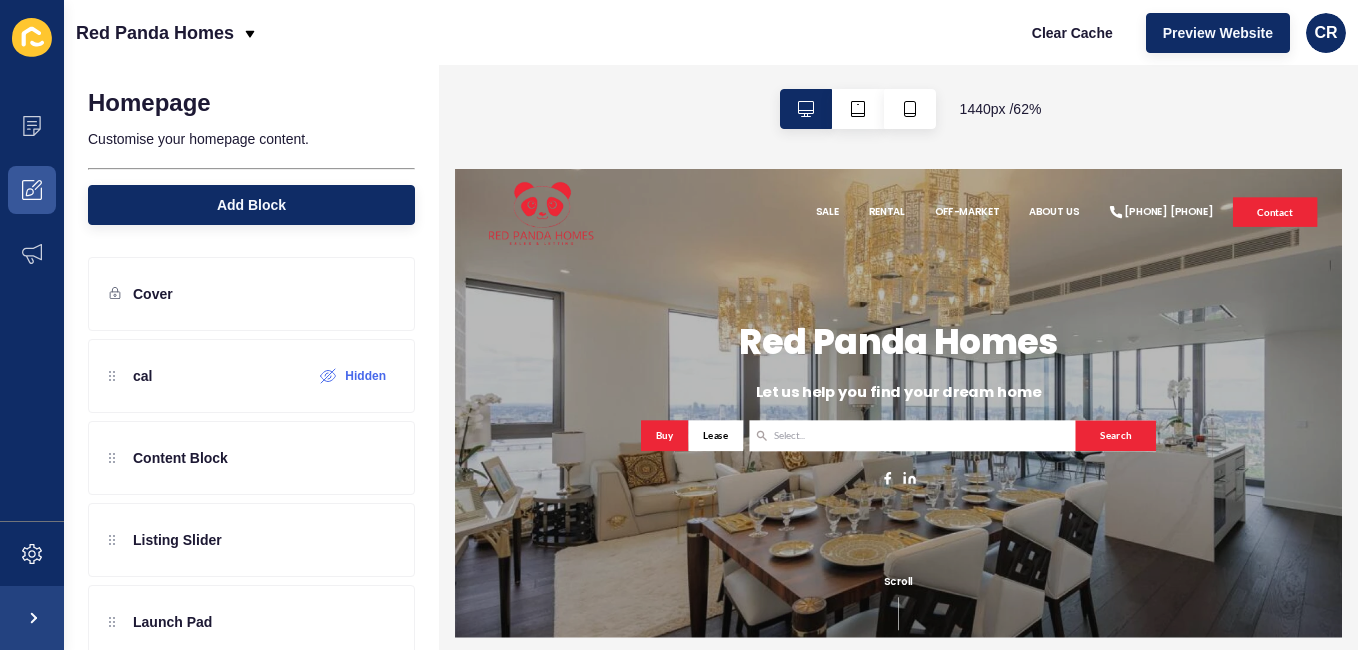 scroll, scrollTop: 0, scrollLeft: 0, axis: both 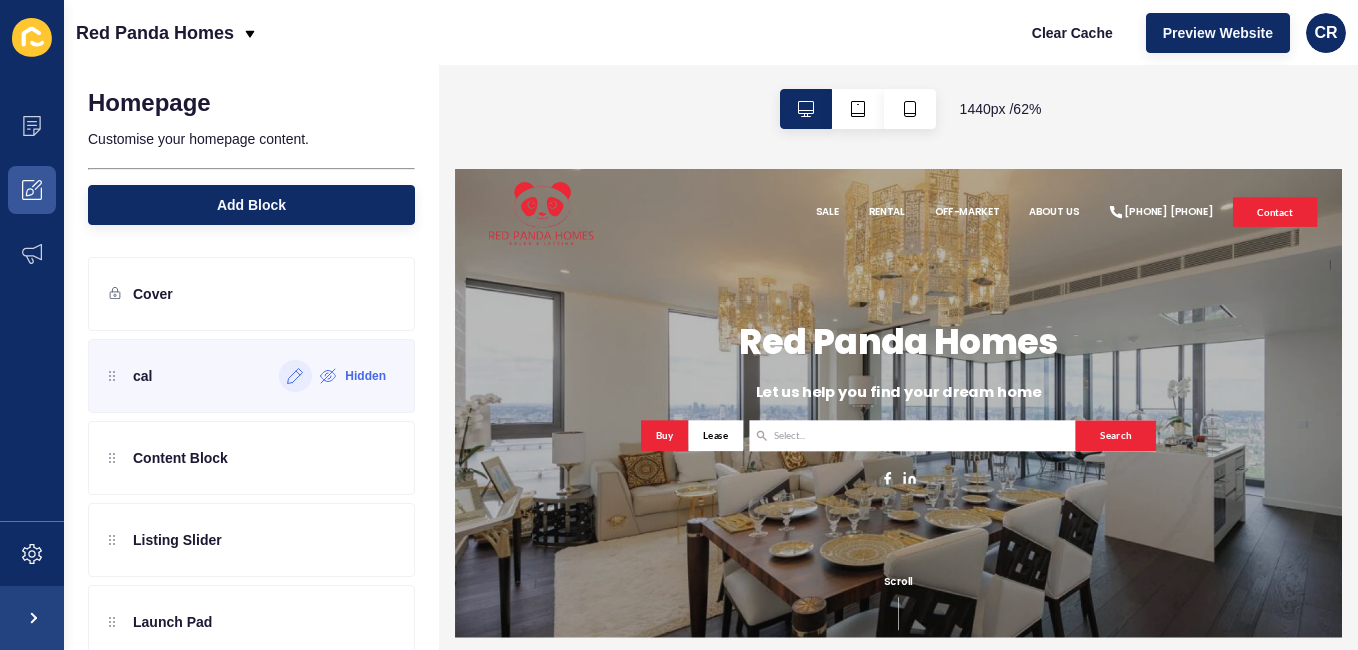 click 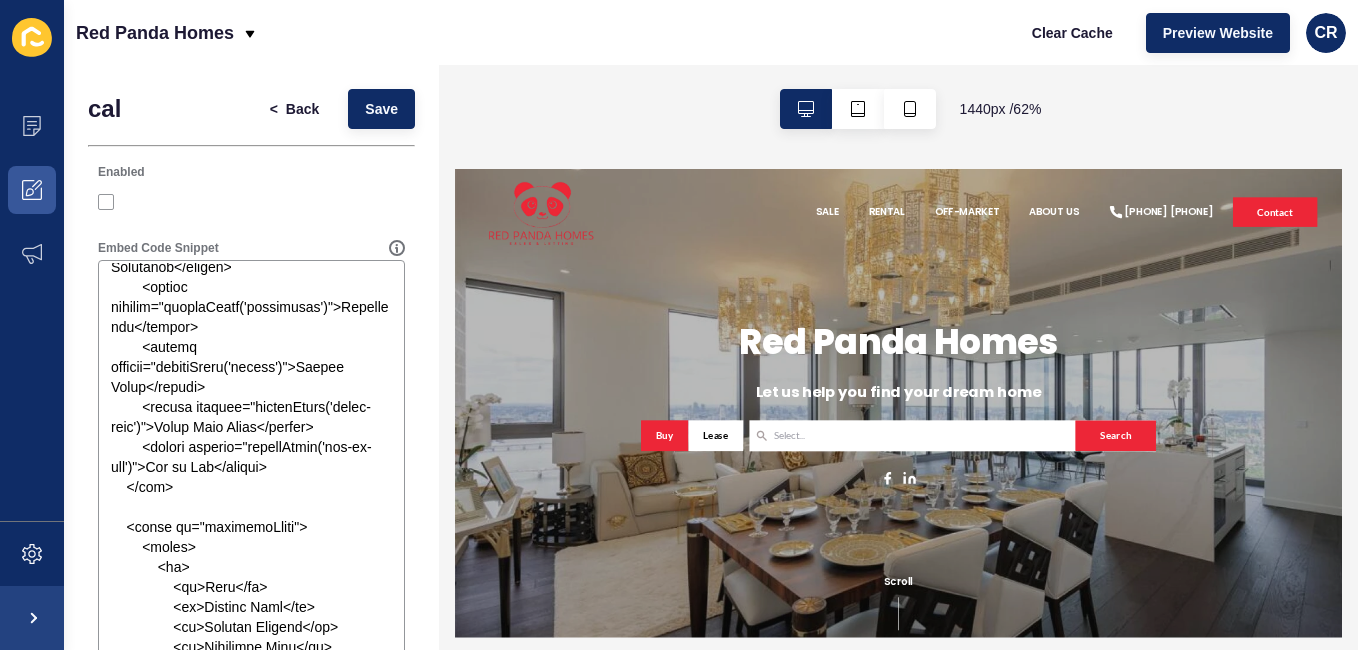 scroll, scrollTop: 400, scrollLeft: 0, axis: vertical 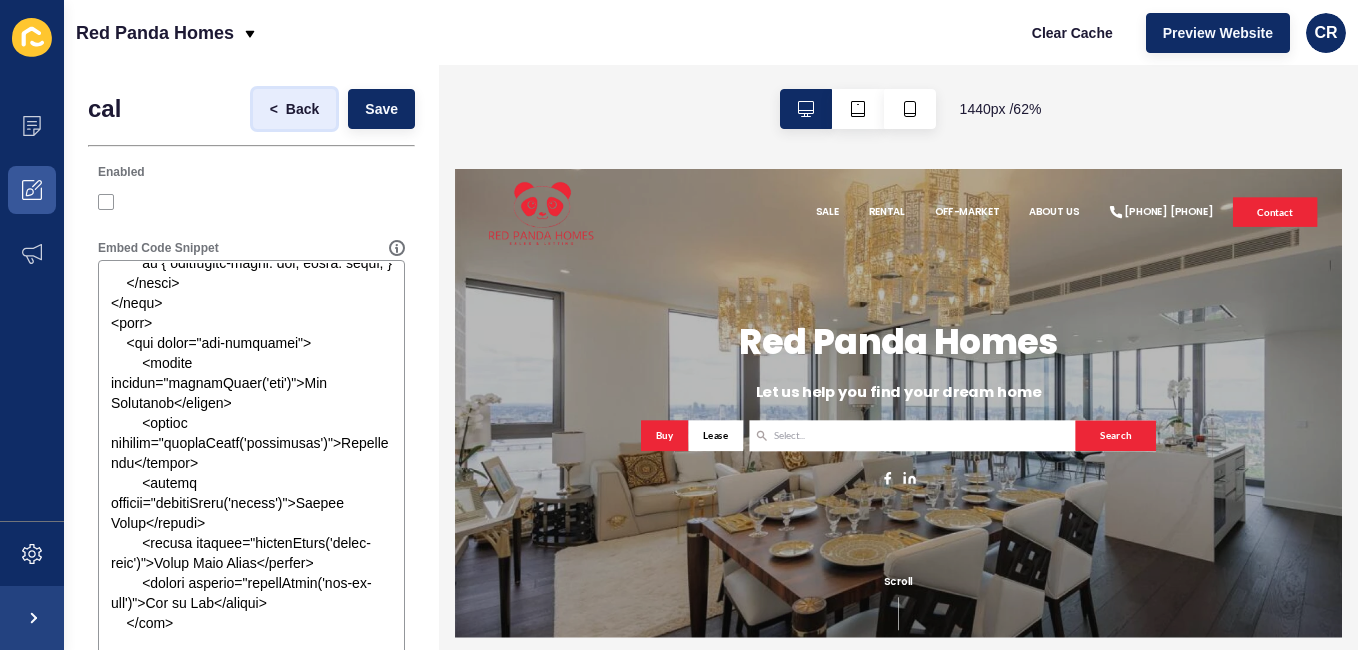 click on "Back" at bounding box center (302, 109) 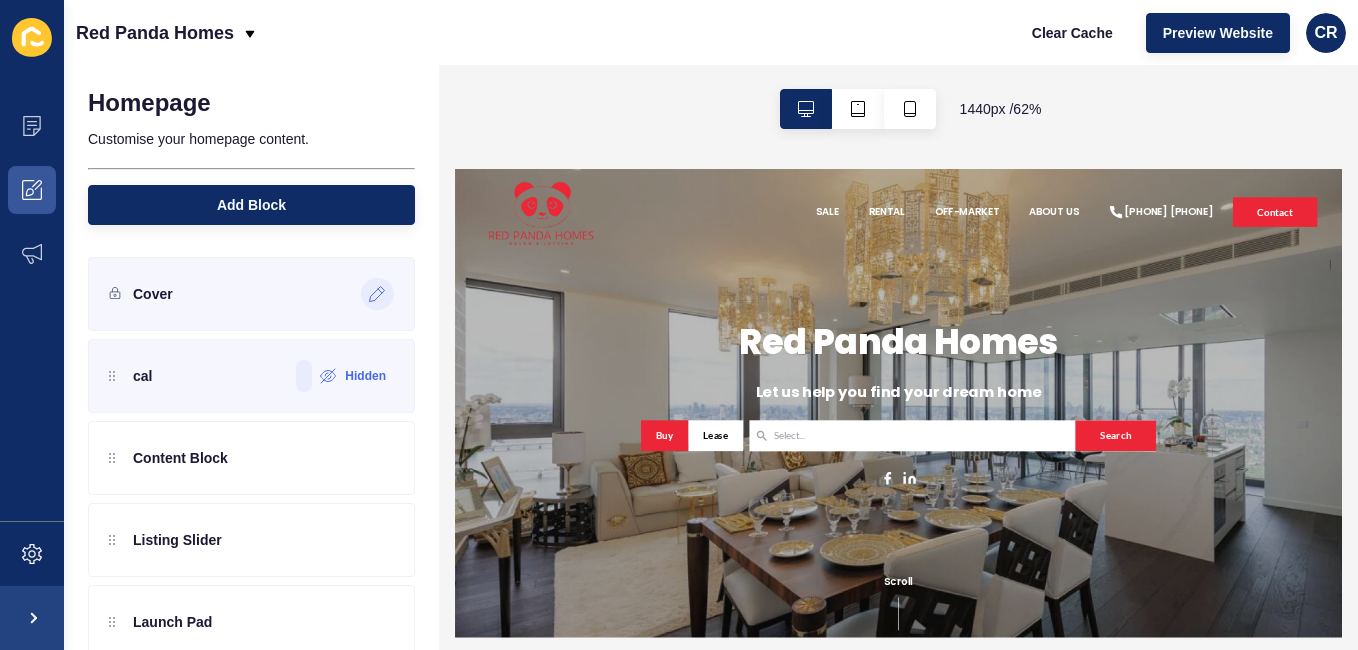 click 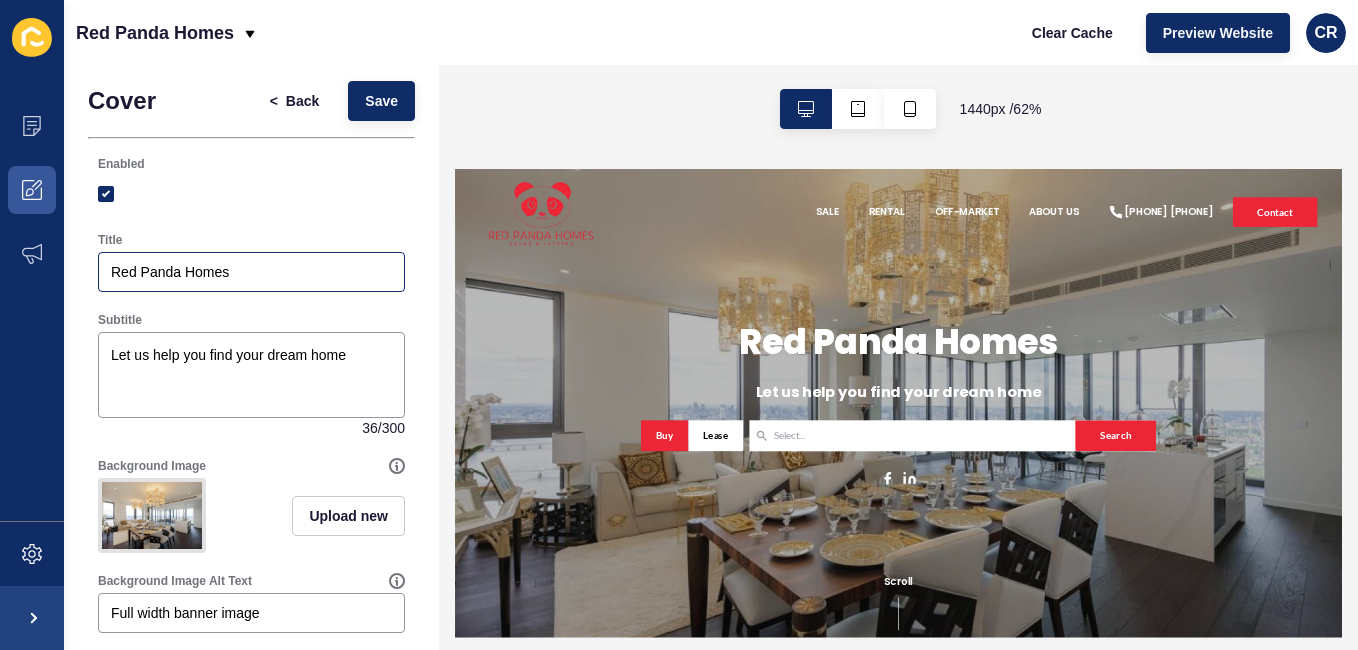 scroll, scrollTop: 0, scrollLeft: 0, axis: both 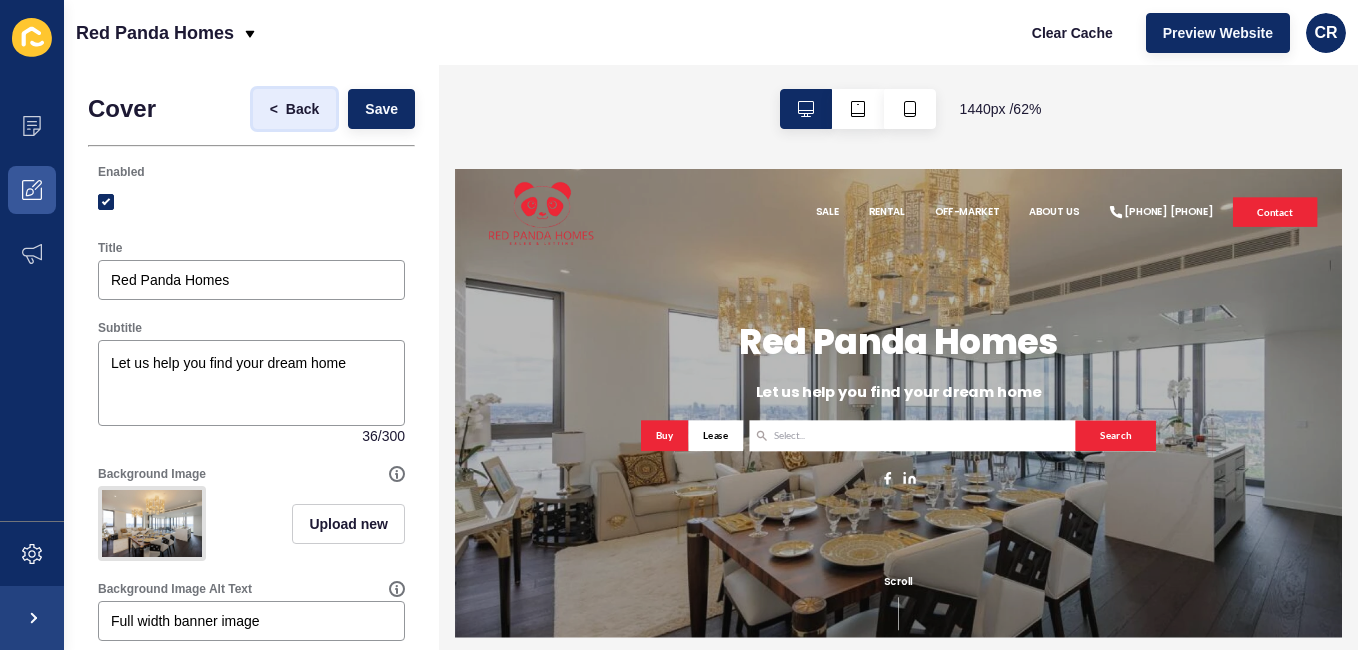 click on "< Back" at bounding box center (295, 109) 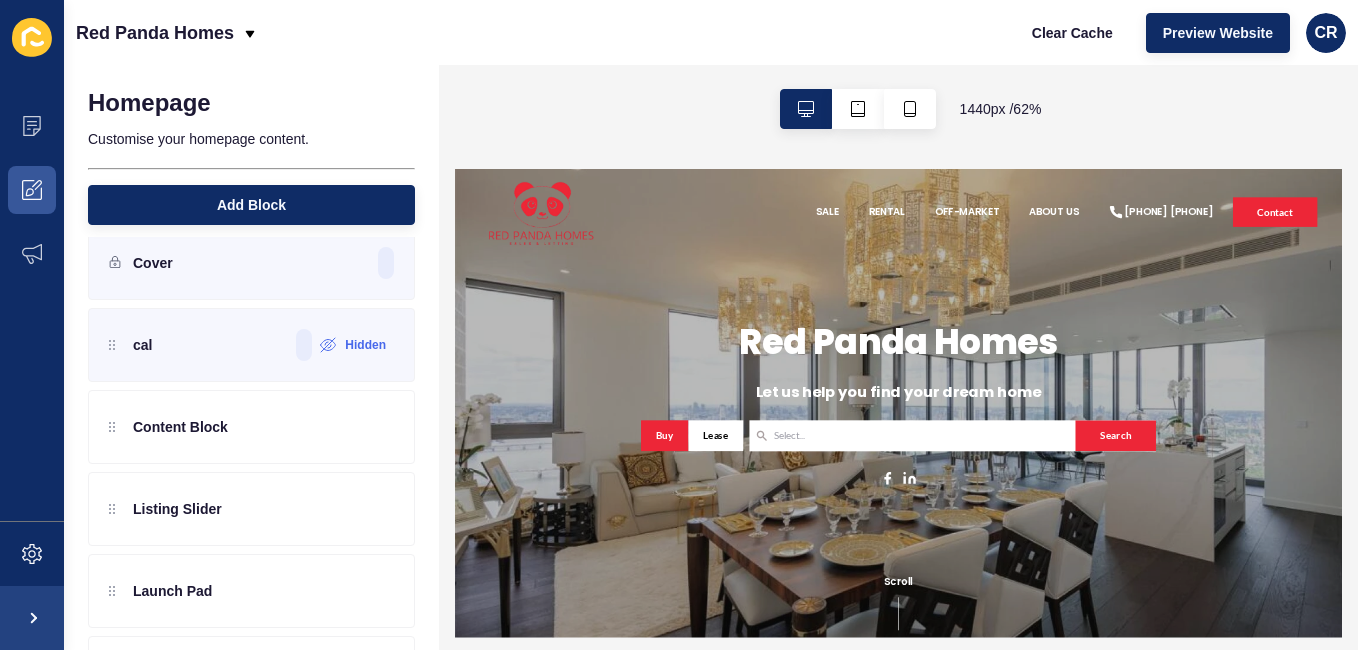 scroll, scrollTop: 0, scrollLeft: 0, axis: both 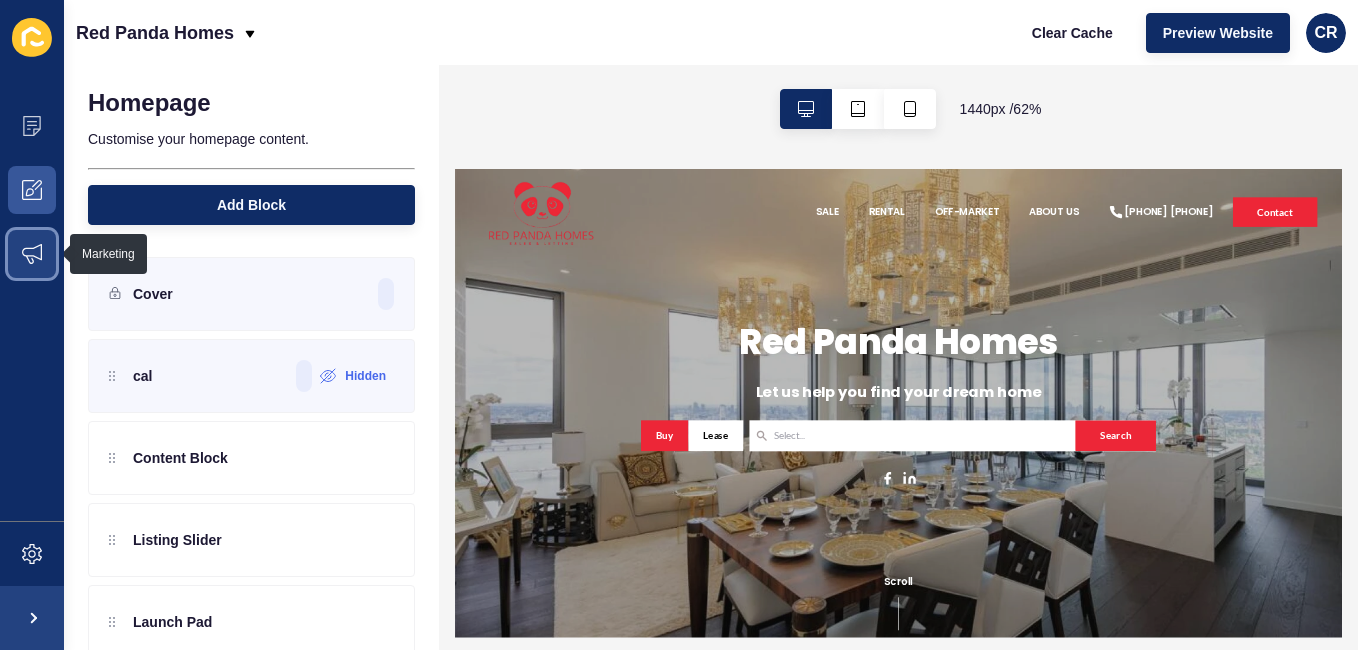 click 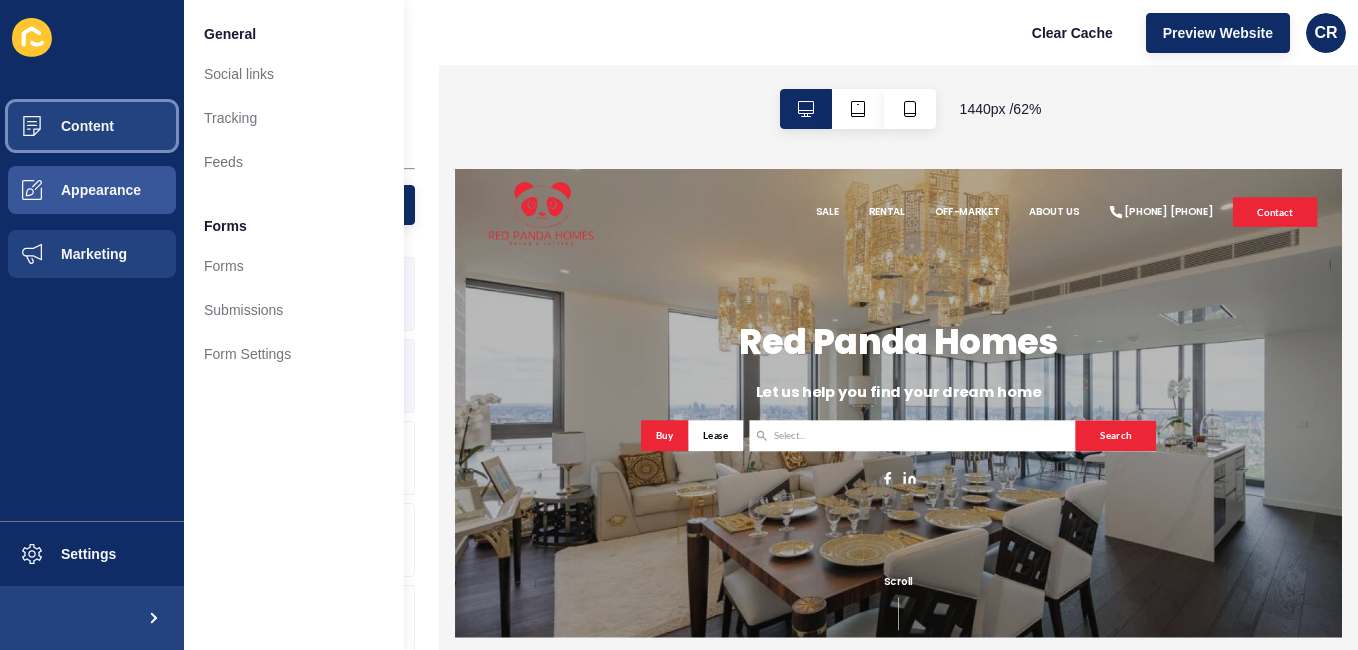click at bounding box center (32, 126) 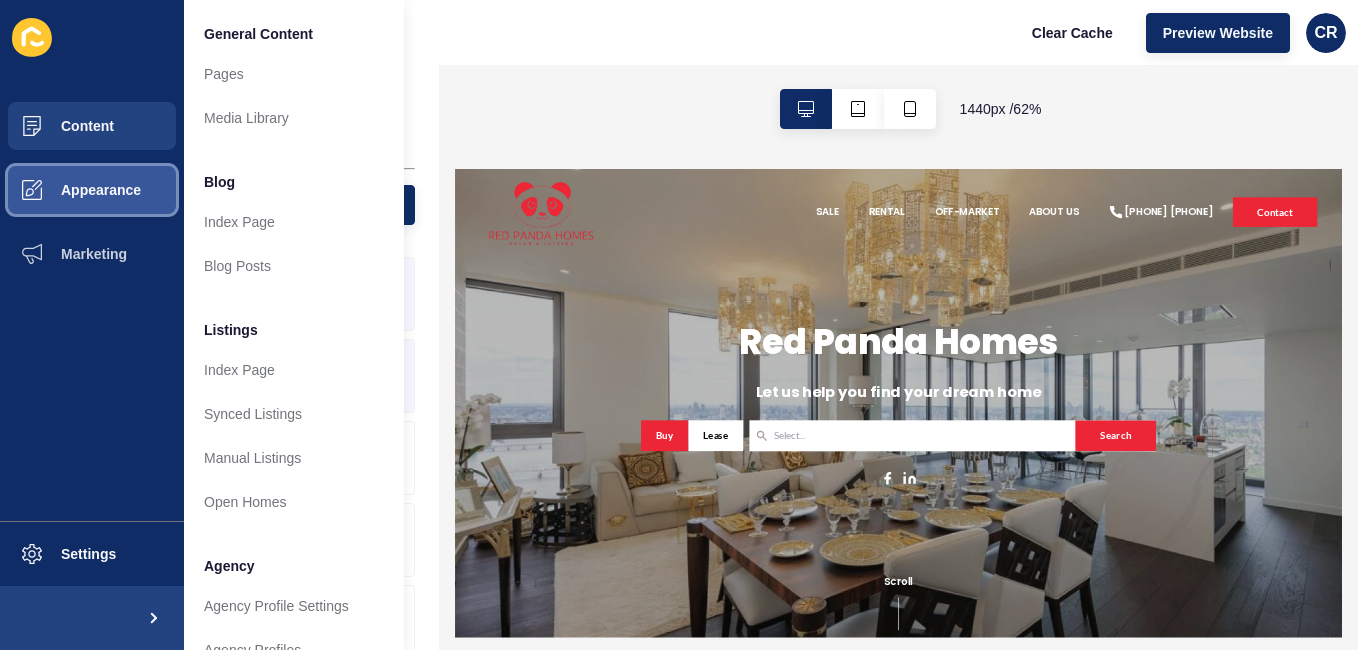 click on "Appearance" at bounding box center [69, 190] 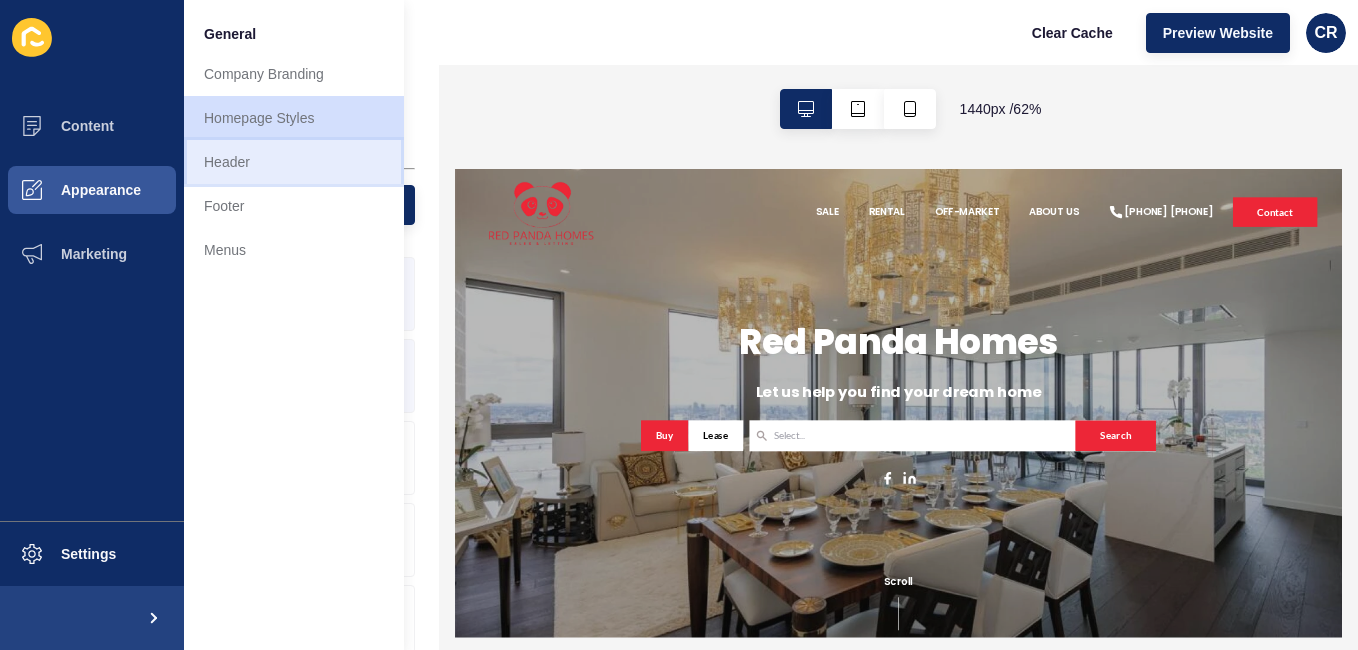 click on "Header" at bounding box center (294, 162) 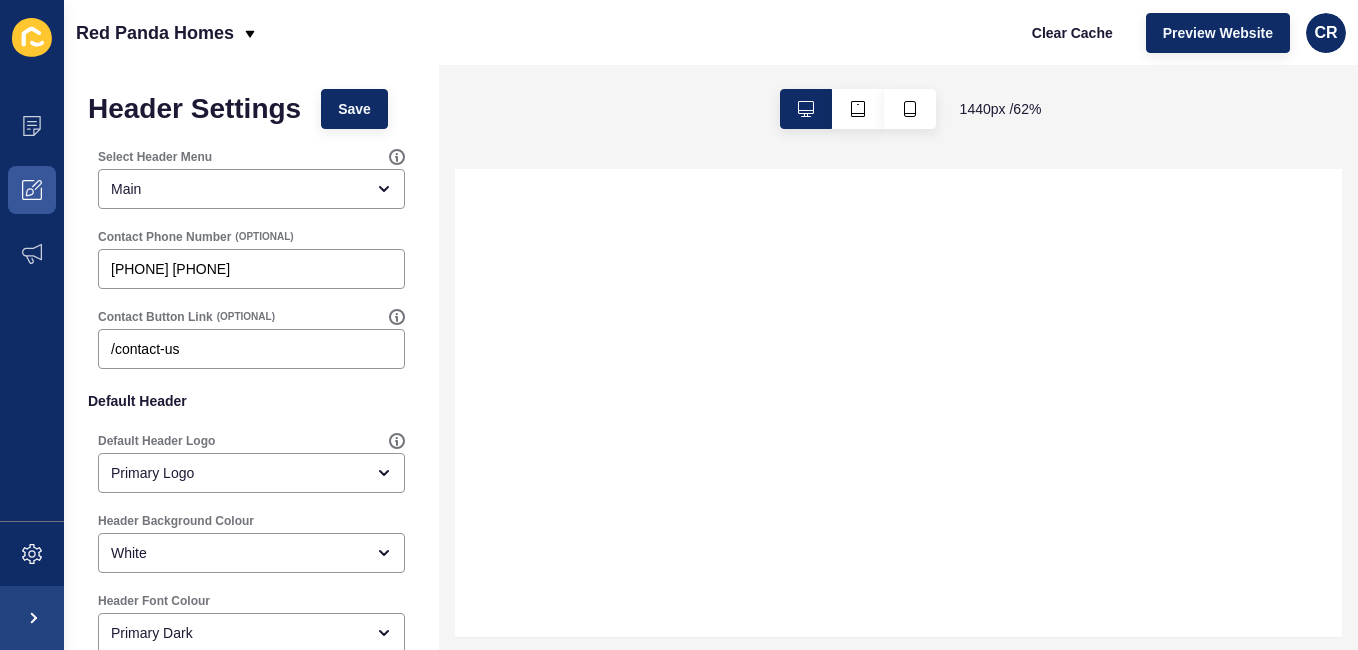 select 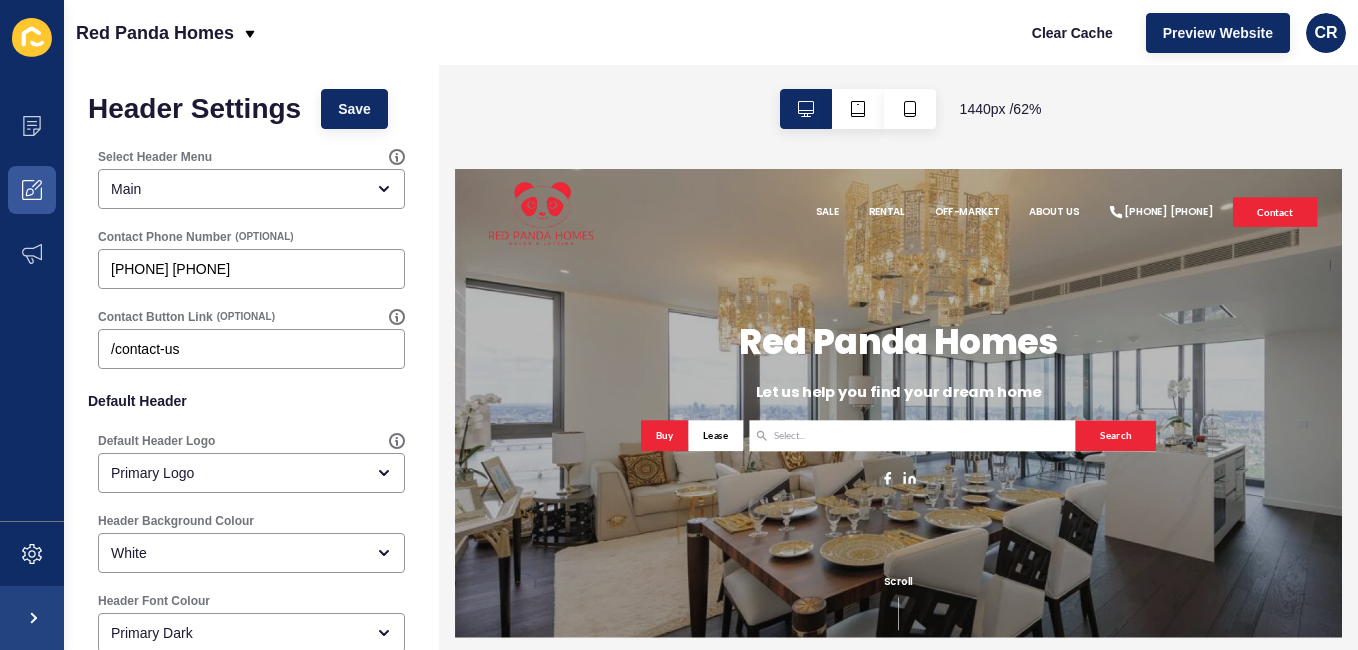 scroll, scrollTop: 0, scrollLeft: 0, axis: both 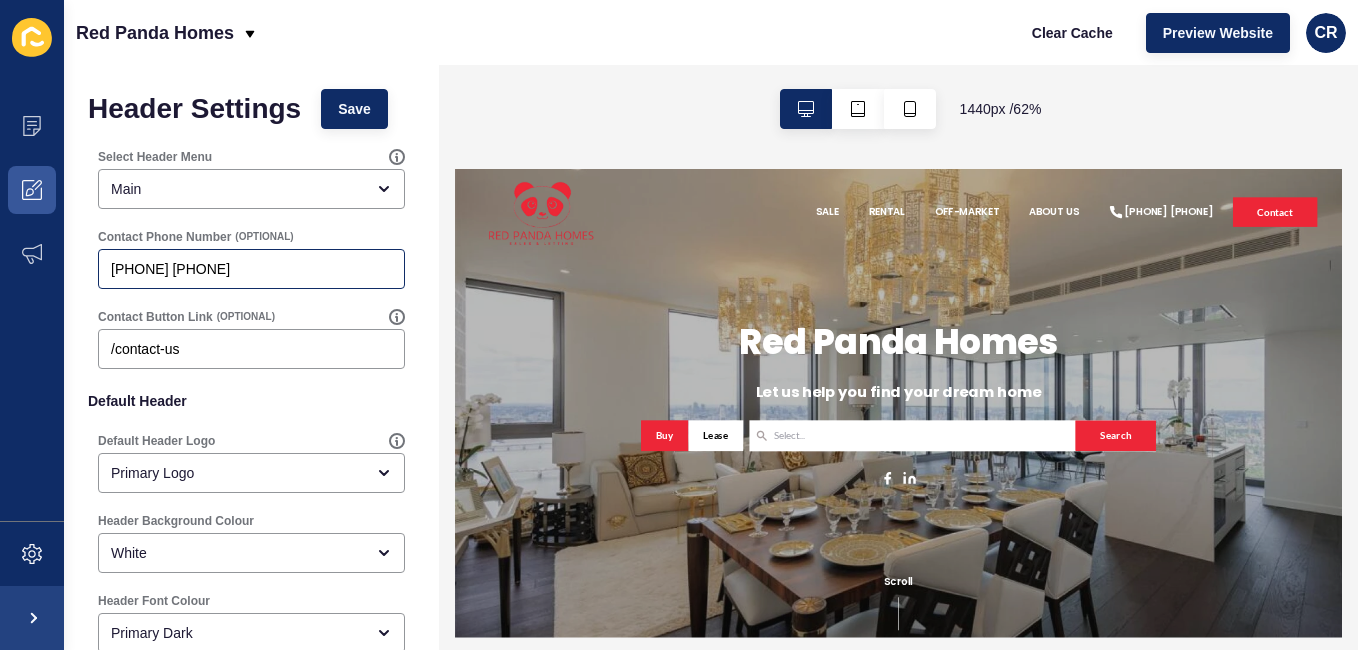 click on "[PHONE] [PHONE]" at bounding box center [251, 269] 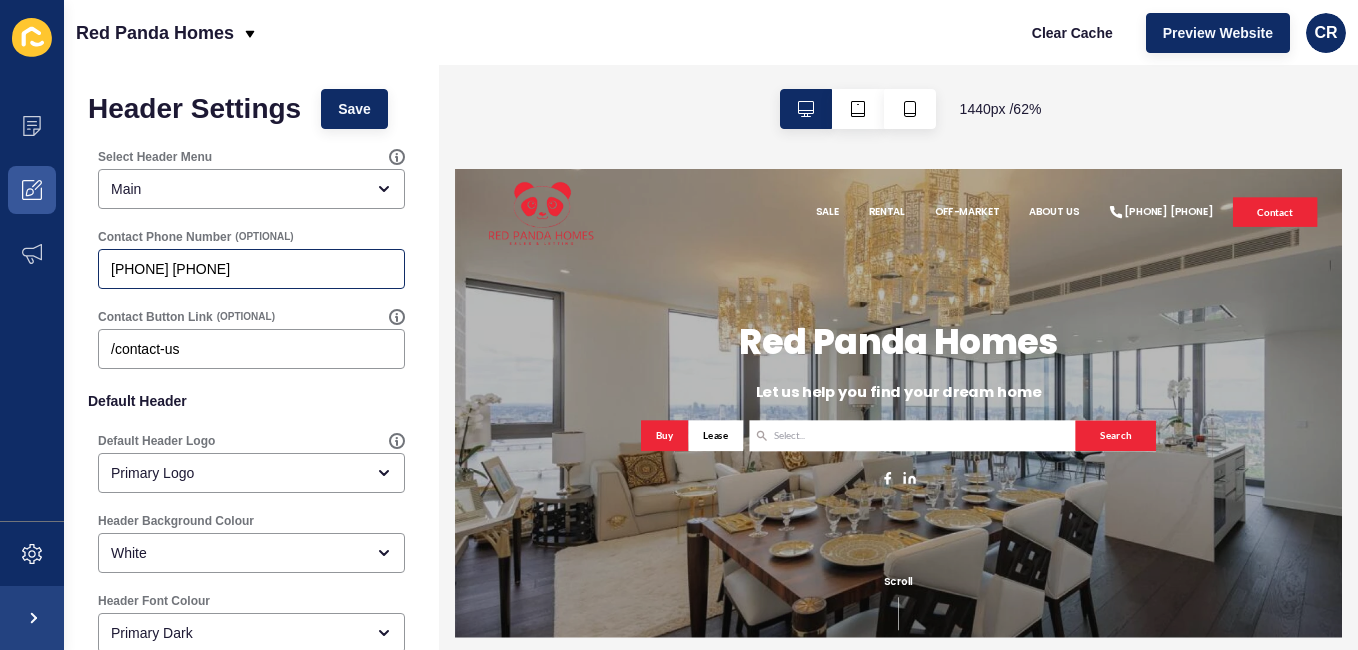 click on "[PHONE] [PHONE]" at bounding box center [251, 269] 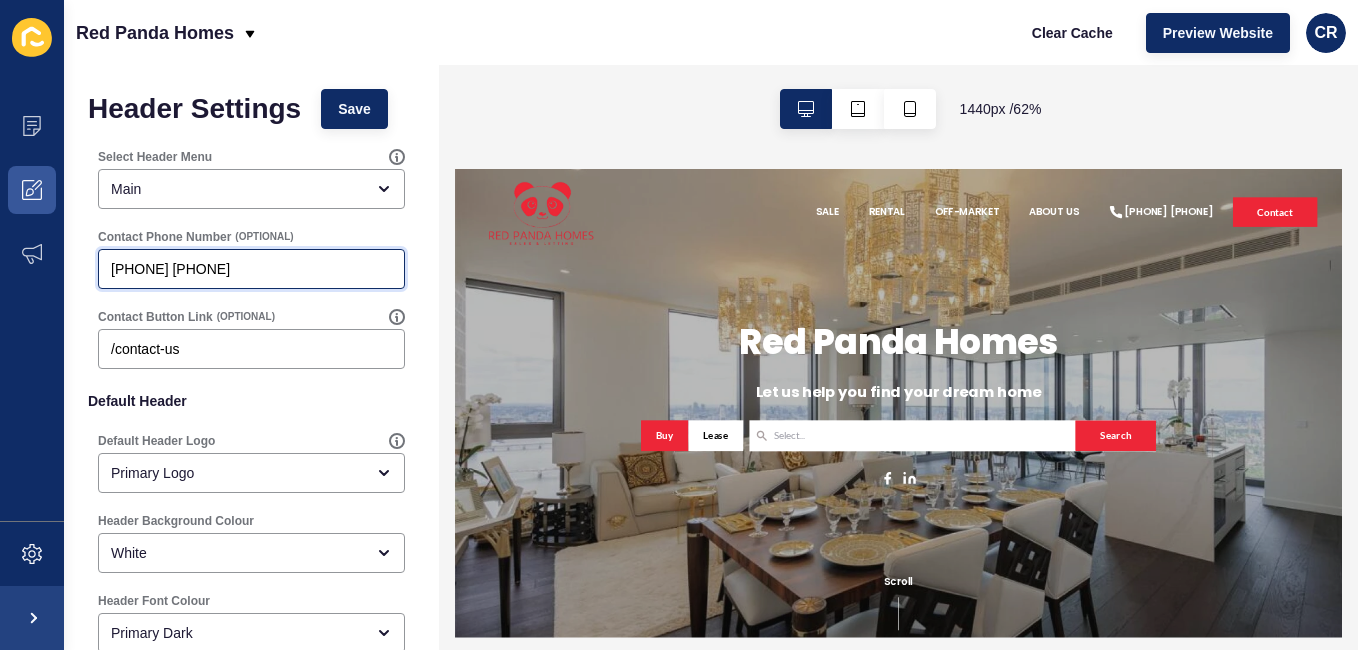 click on "[PHONE] [PHONE]" at bounding box center (251, 269) 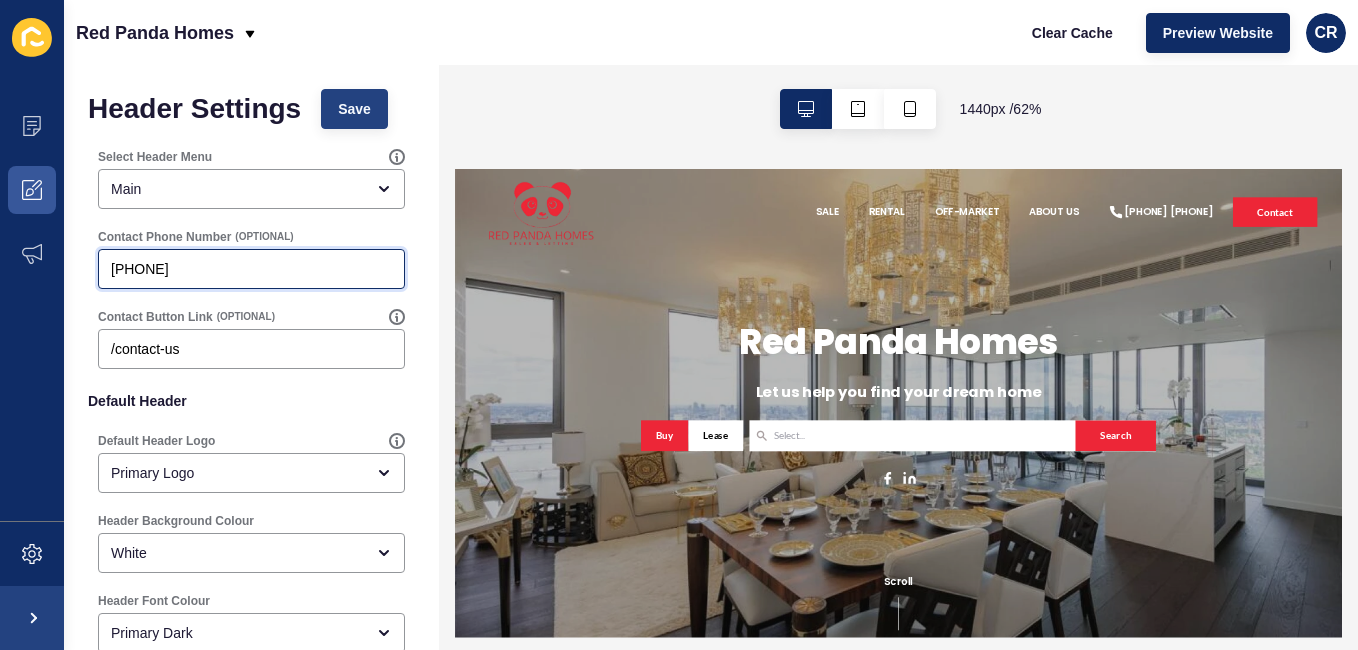type on "[PHONE]" 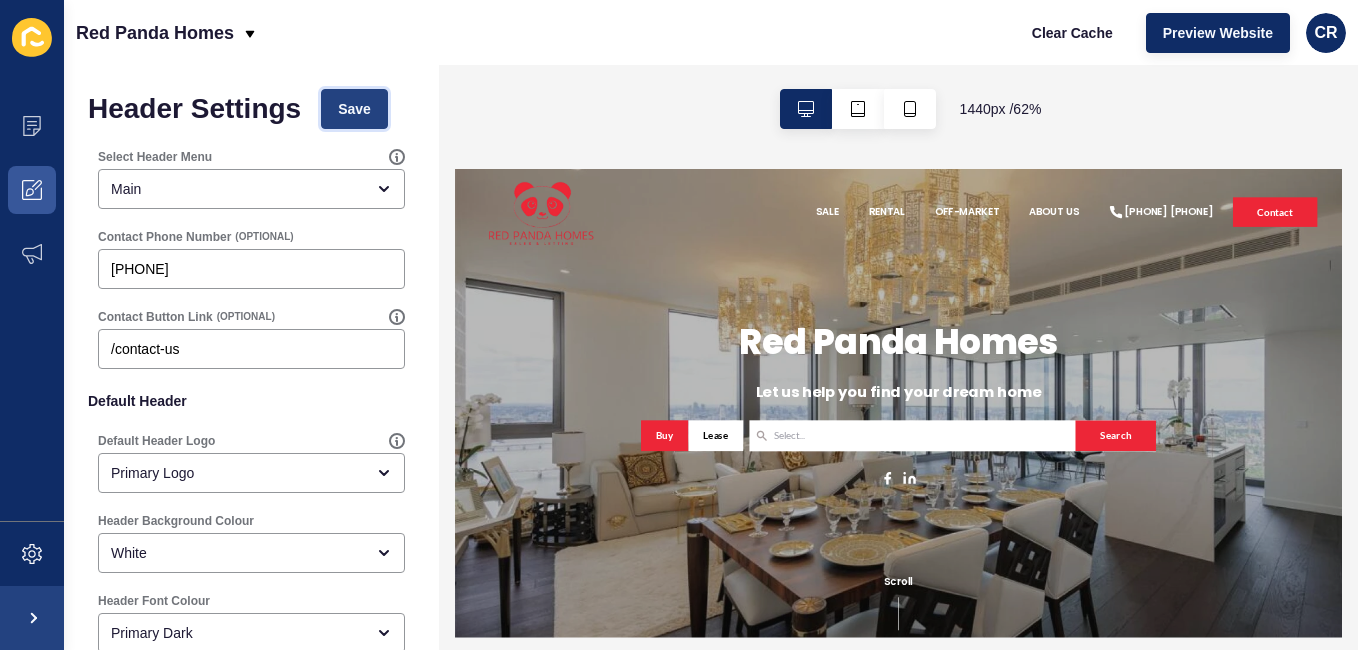 click on "Save" at bounding box center (354, 109) 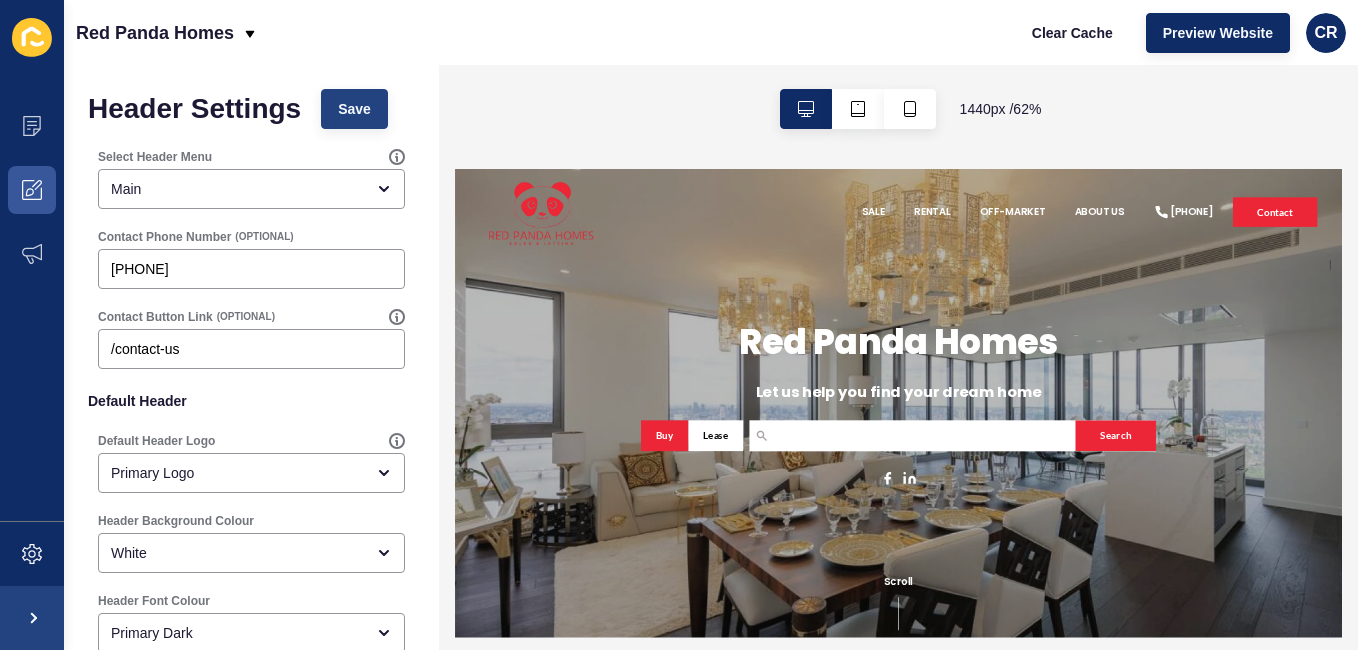 scroll, scrollTop: 0, scrollLeft: 0, axis: both 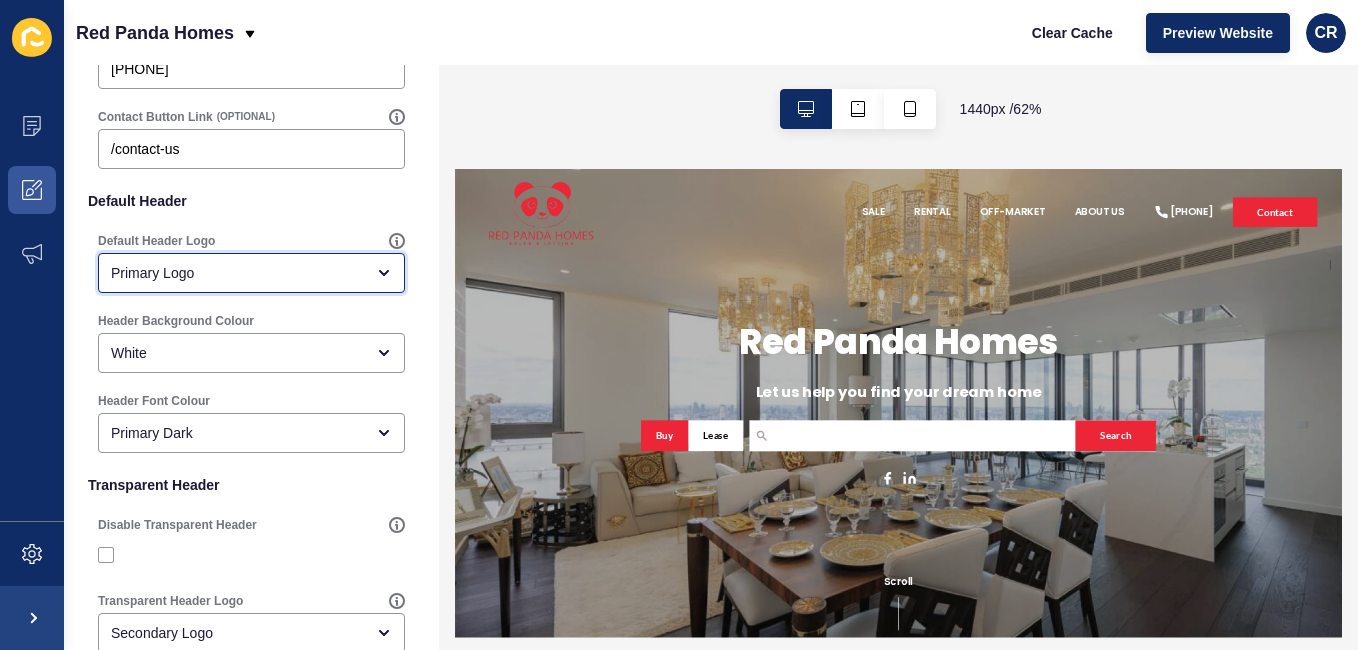 click on "Primary Logo" at bounding box center (237, 273) 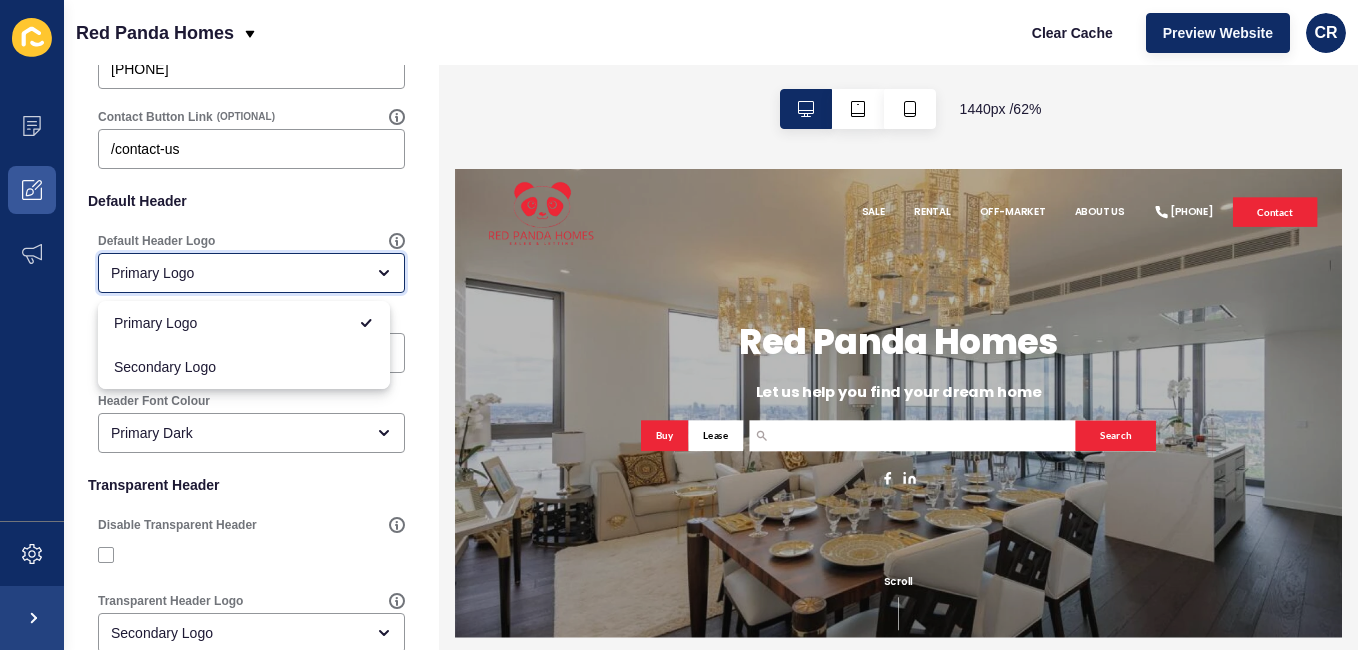 click on "Primary Logo" at bounding box center [237, 273] 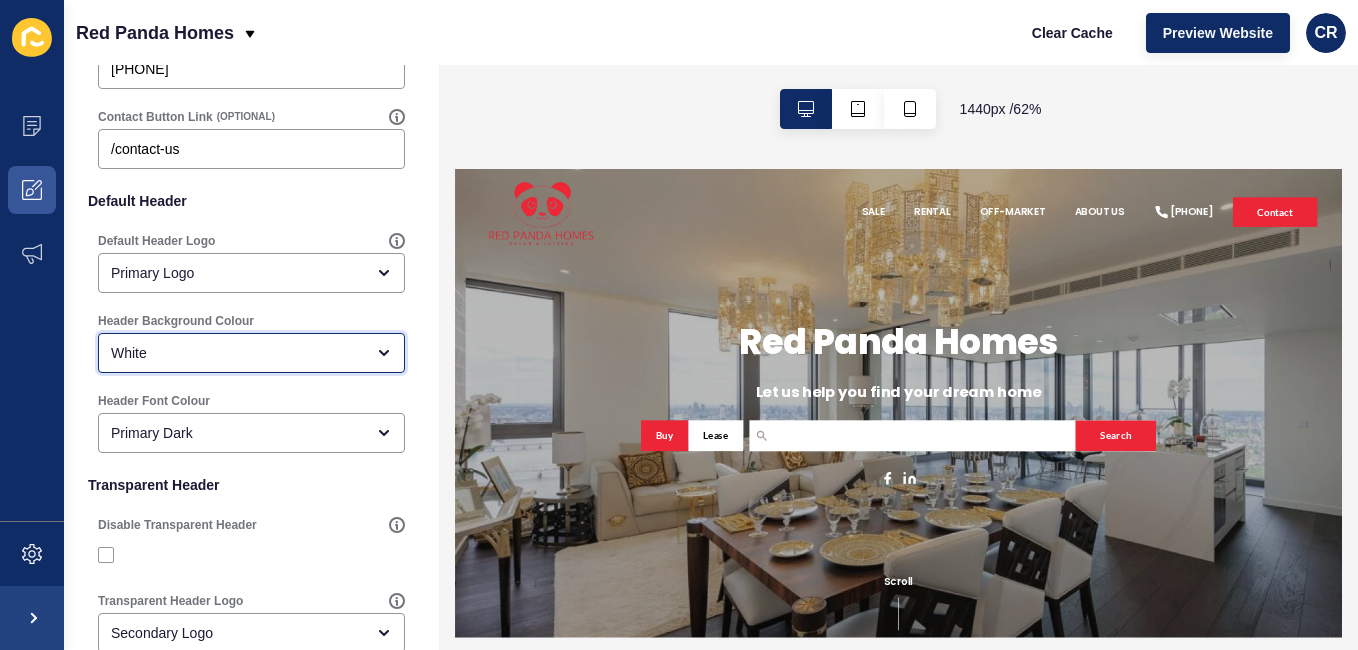 click on "White" at bounding box center [237, 353] 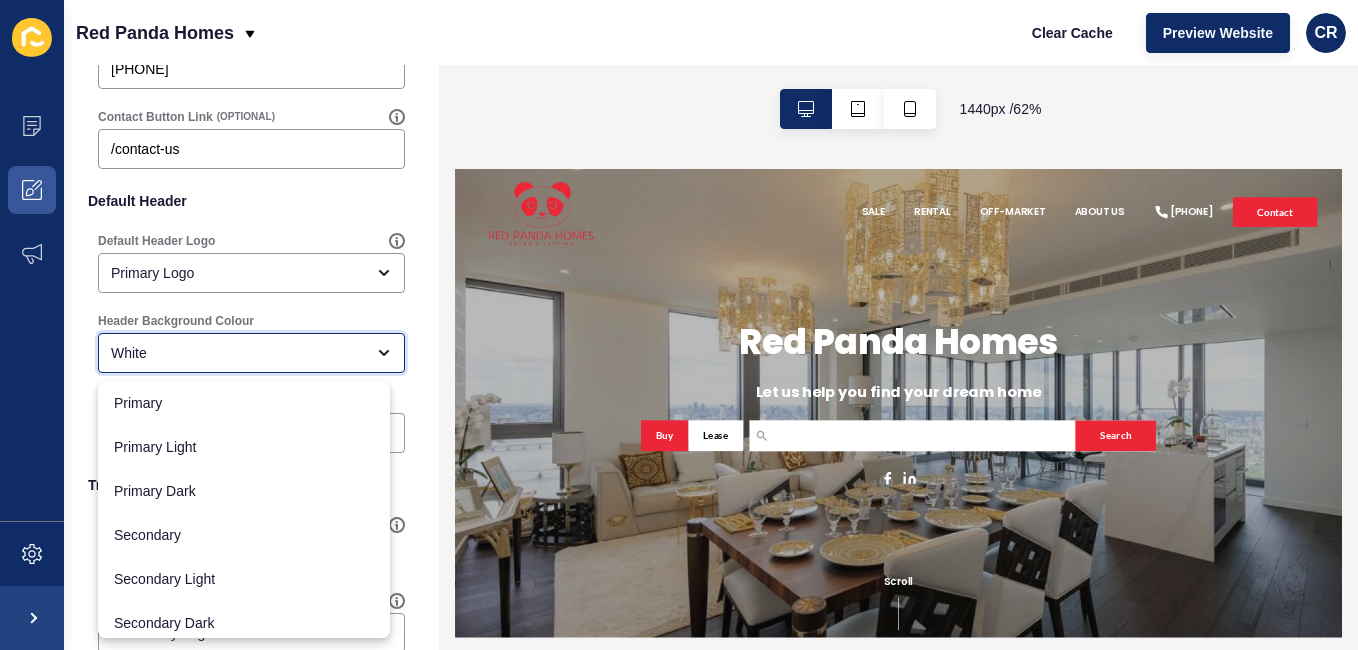 click on "White" at bounding box center (237, 353) 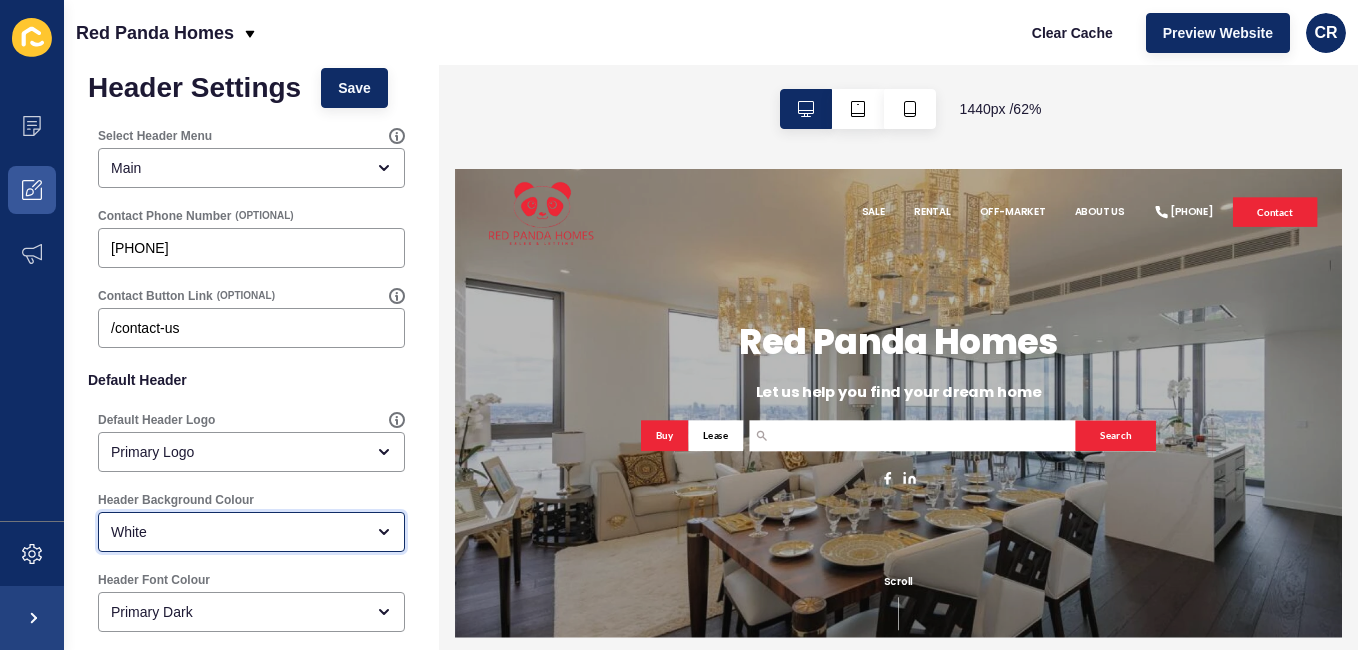 scroll, scrollTop: 0, scrollLeft: 0, axis: both 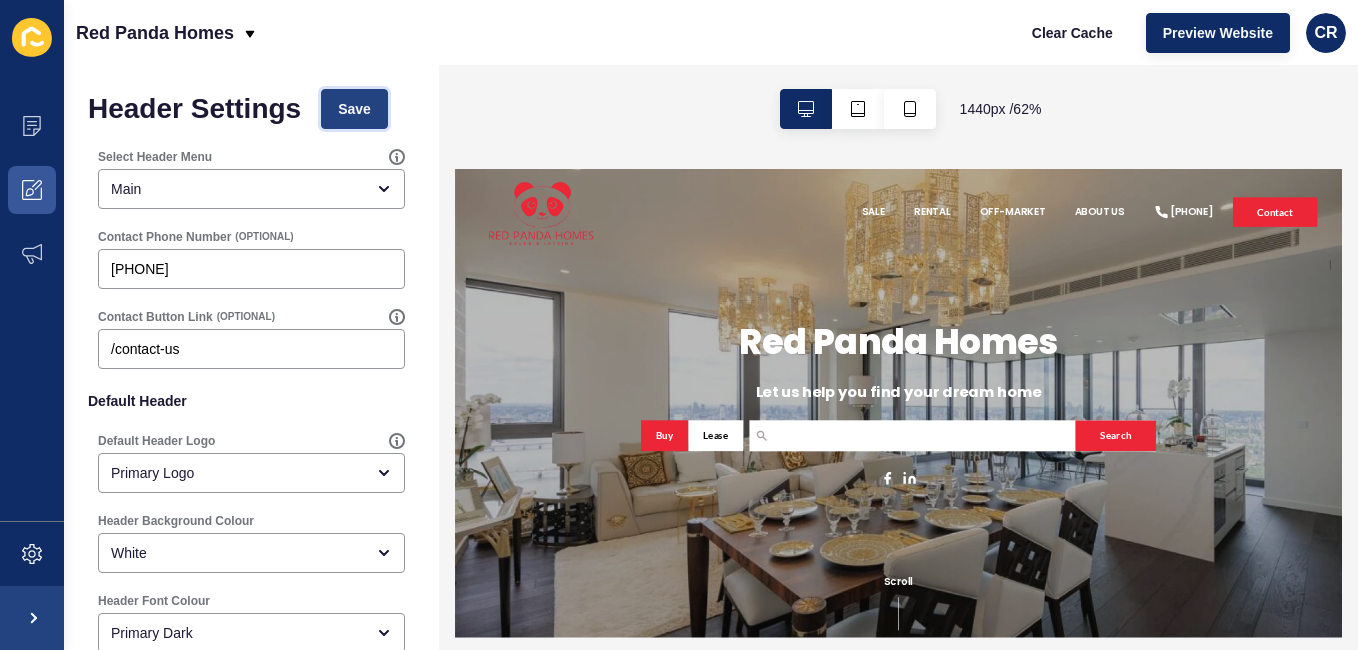 click on "Save" at bounding box center (354, 109) 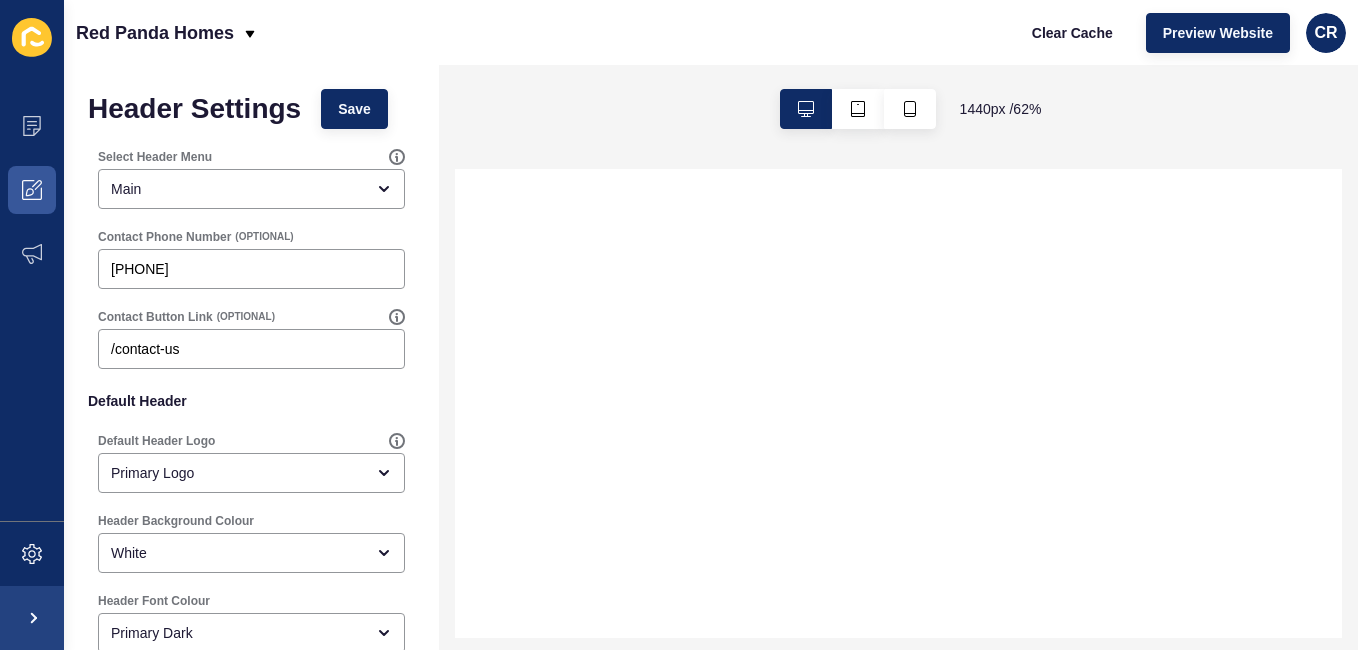 select 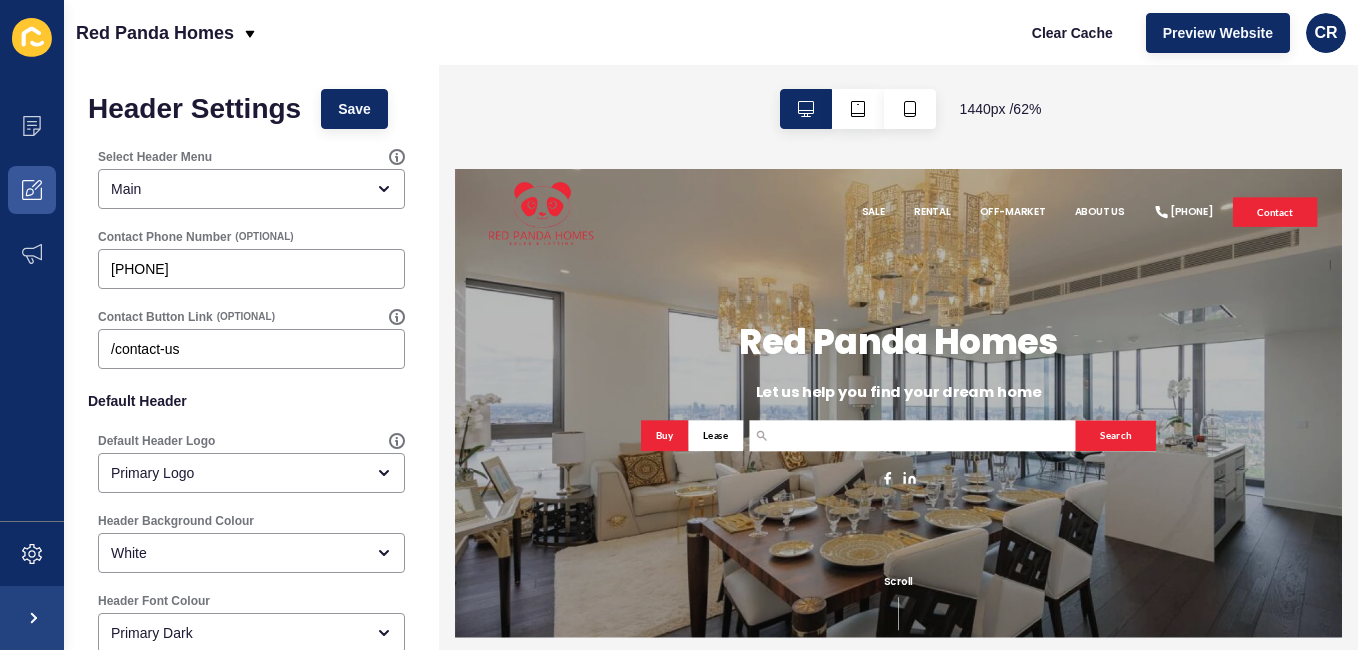 scroll, scrollTop: 0, scrollLeft: 0, axis: both 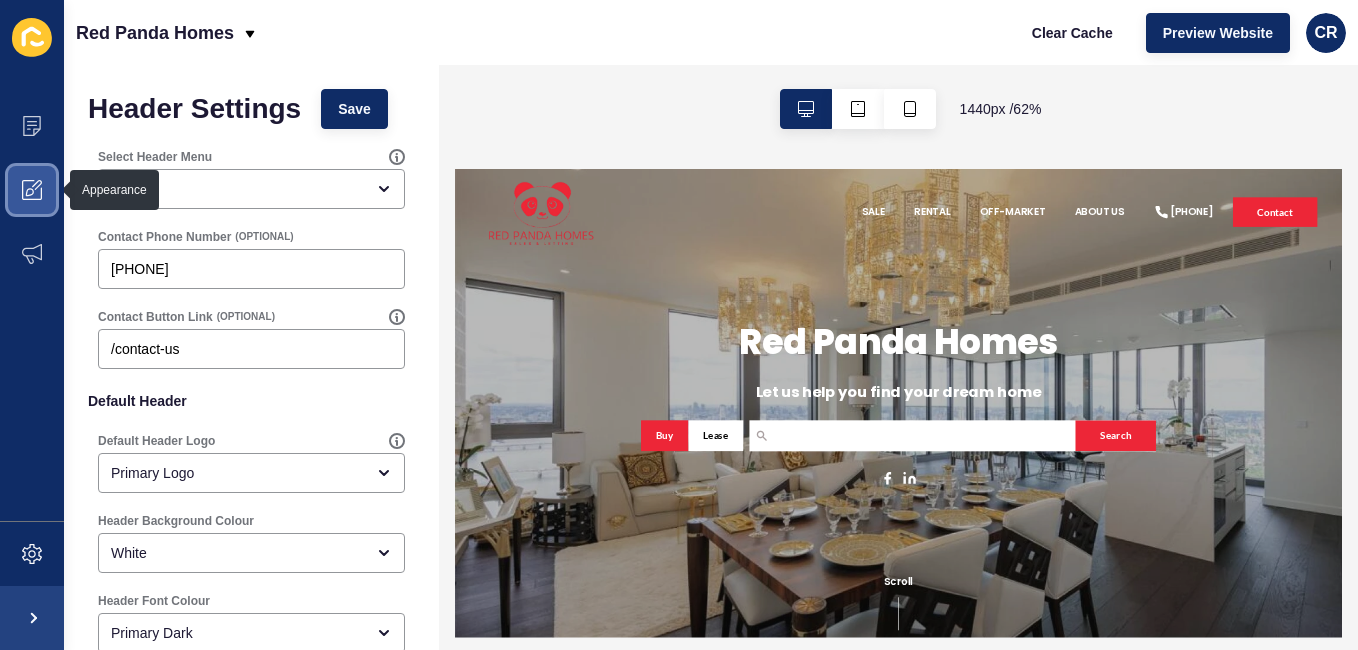 click 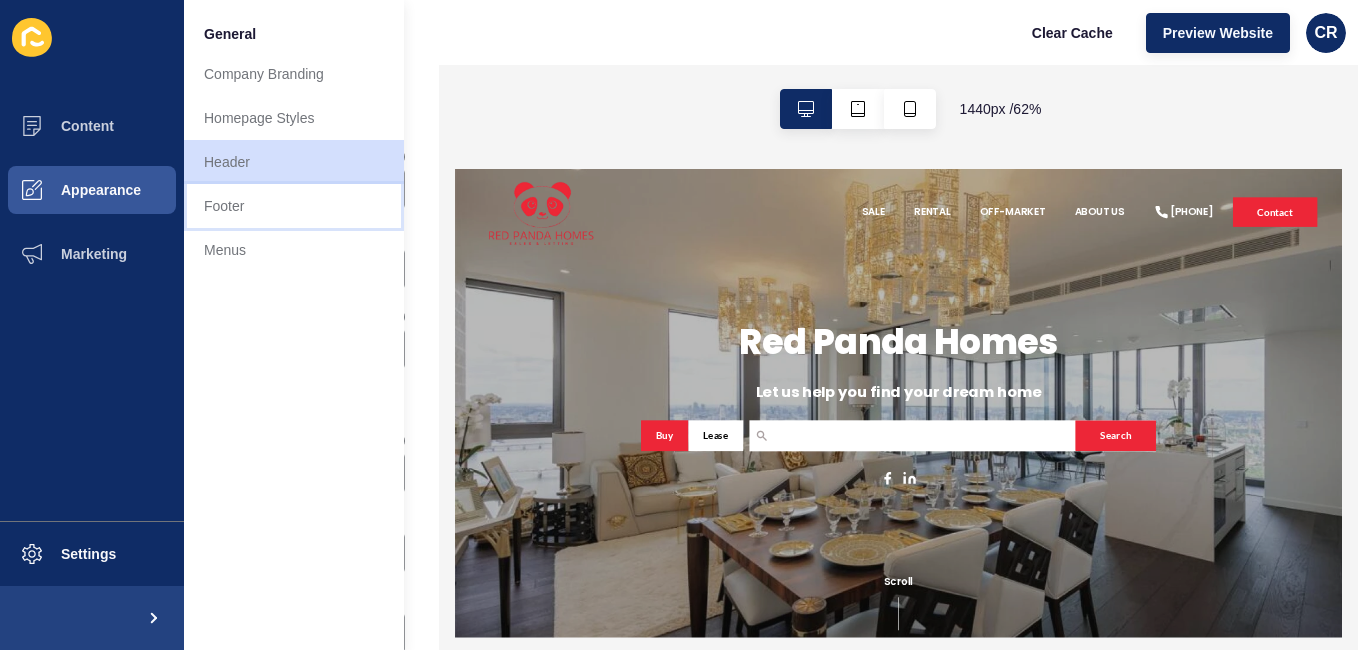click on "Footer" at bounding box center [294, 206] 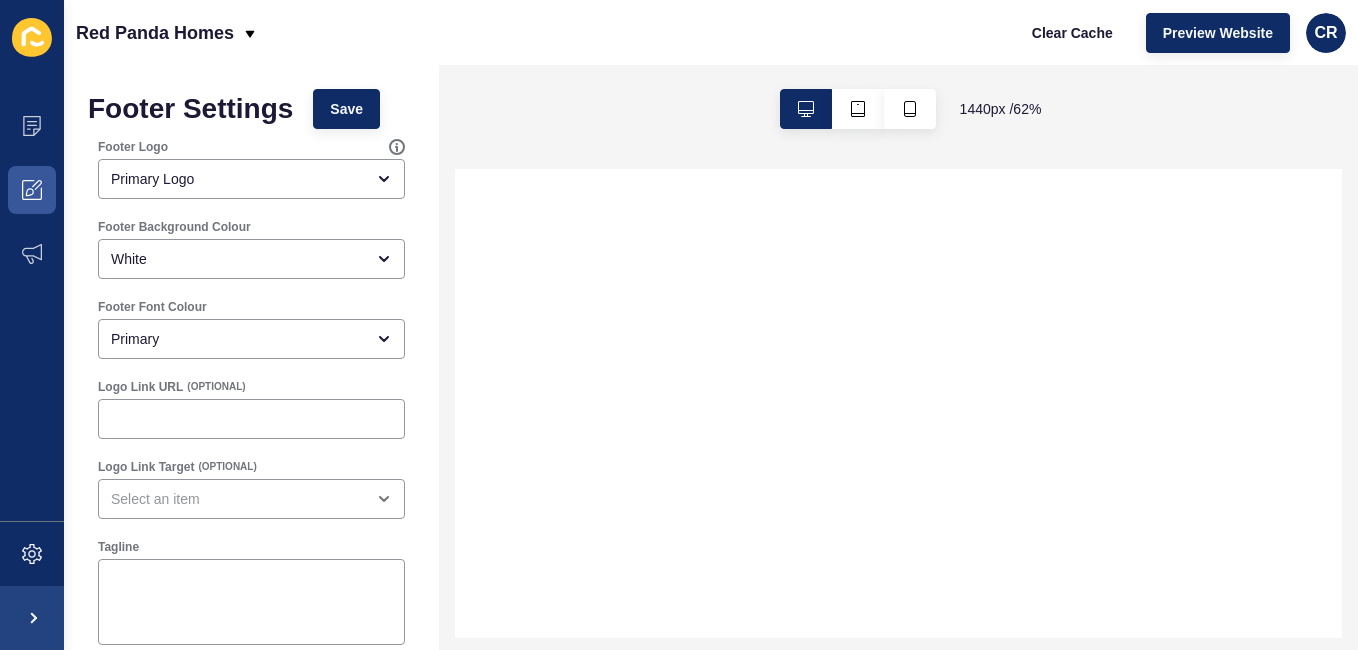 select 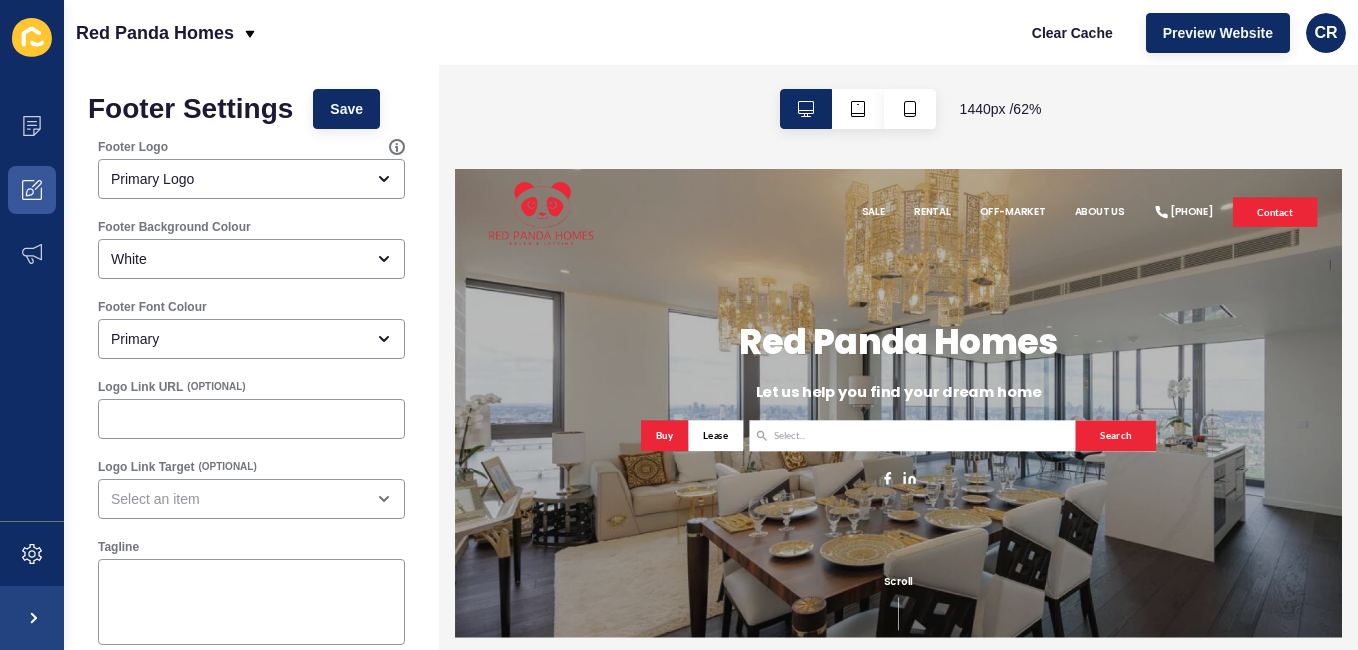 scroll, scrollTop: 0, scrollLeft: 0, axis: both 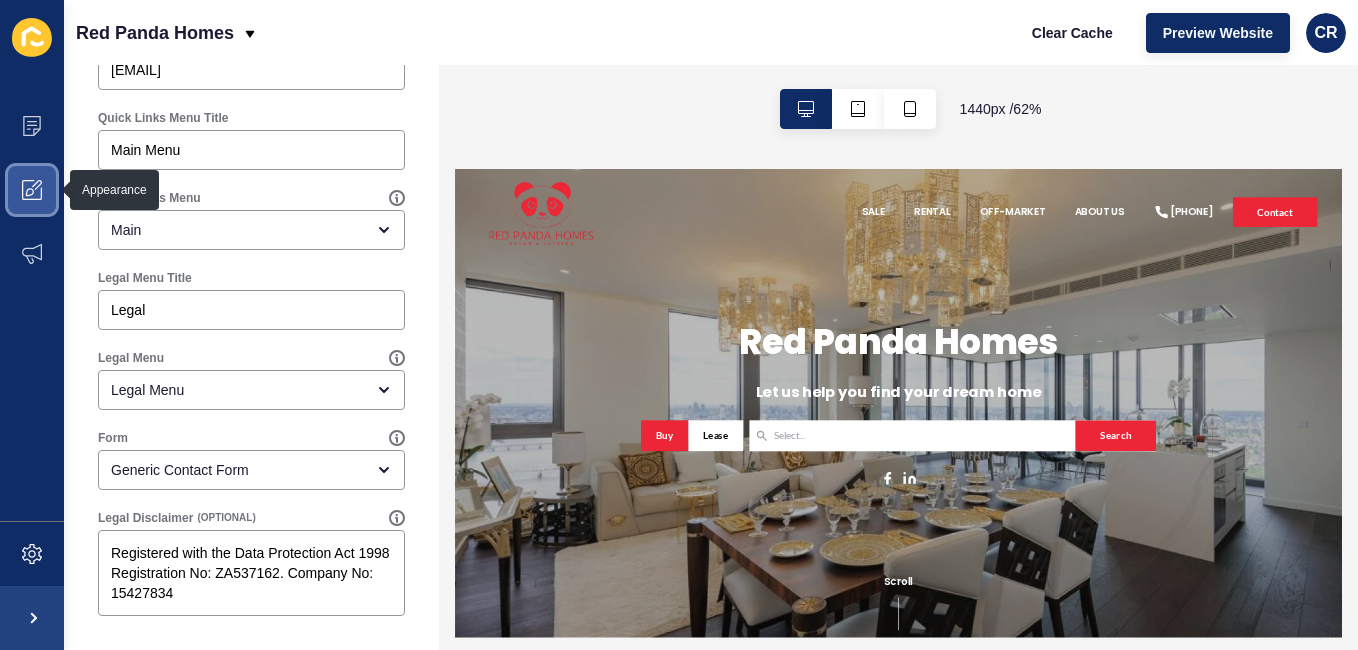 click 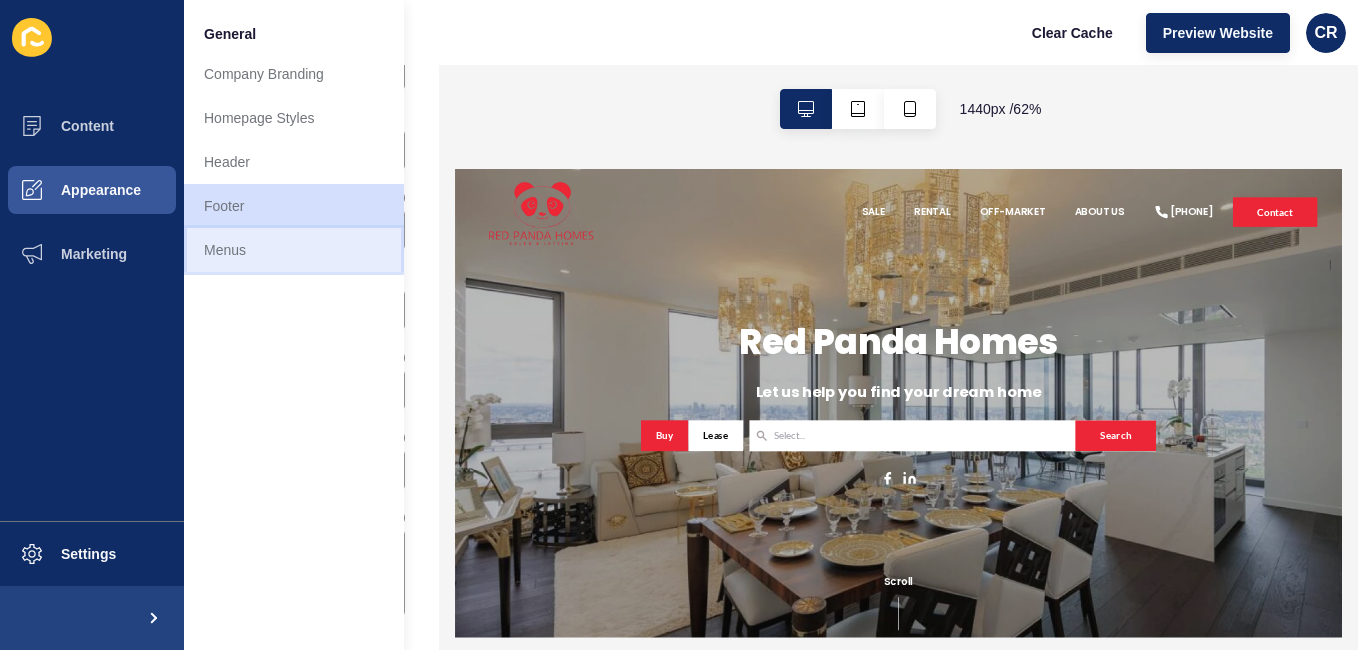 click on "Menus" at bounding box center [294, 250] 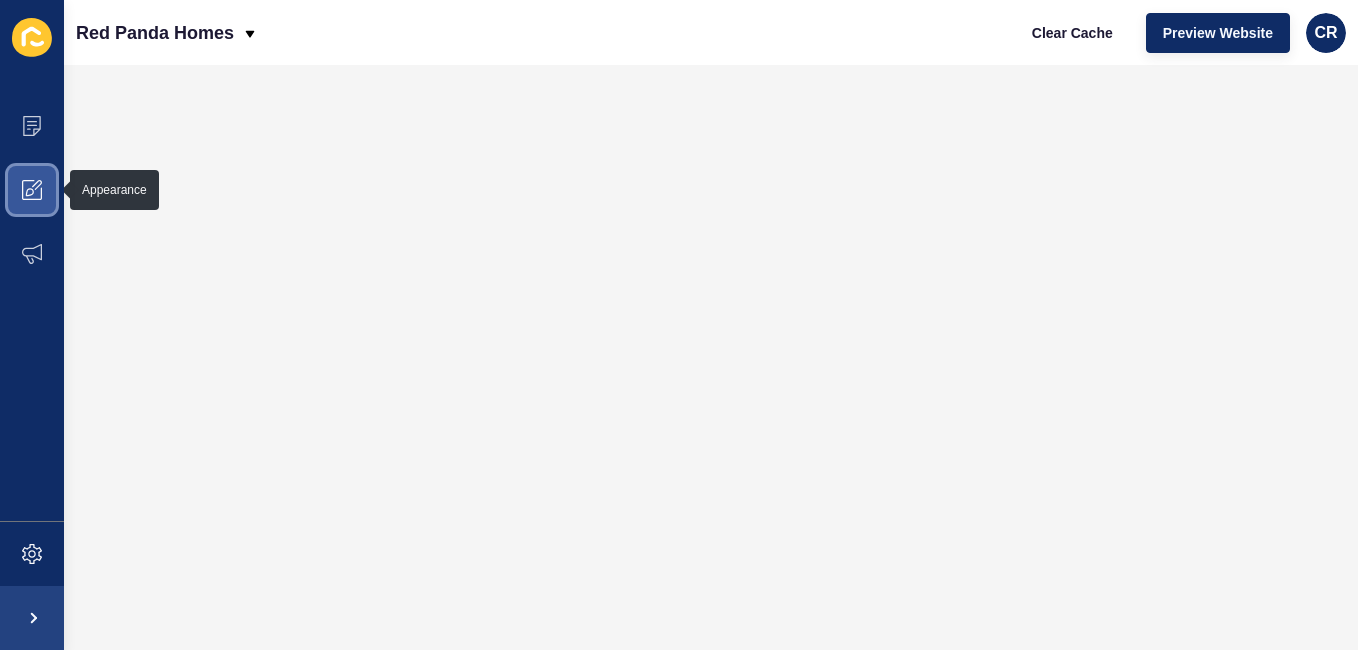 click 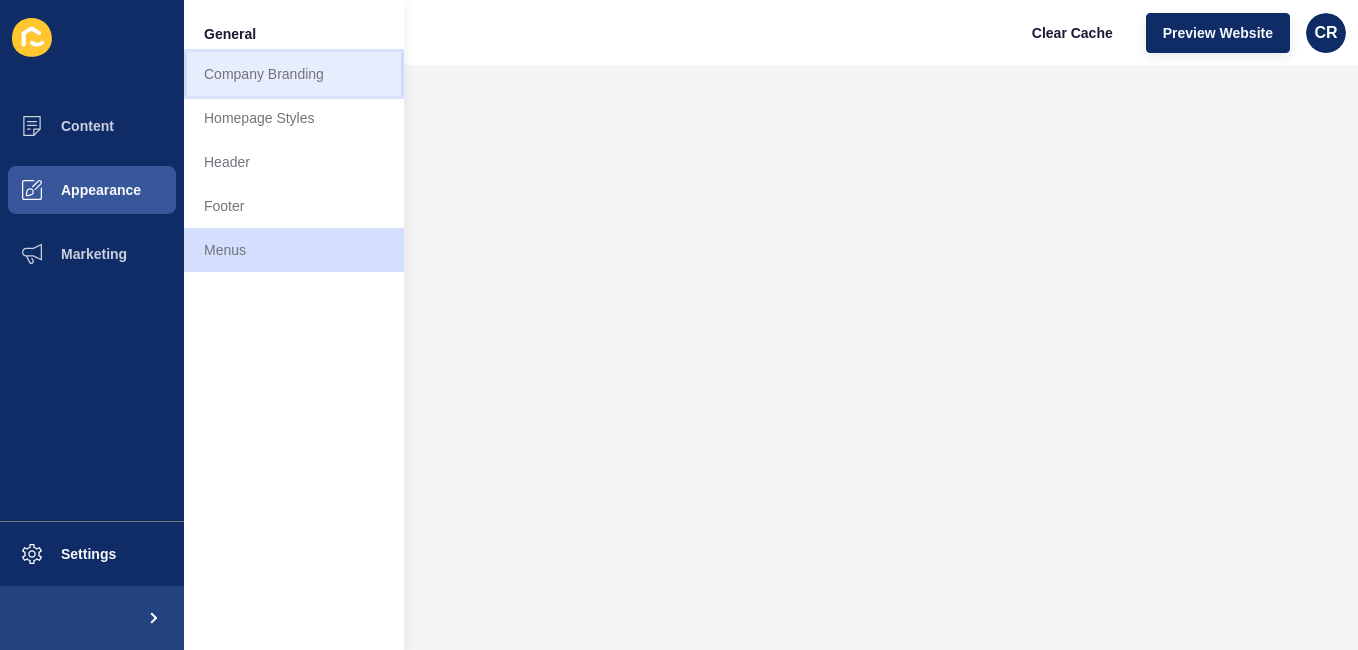 click on "Company Branding" at bounding box center (294, 74) 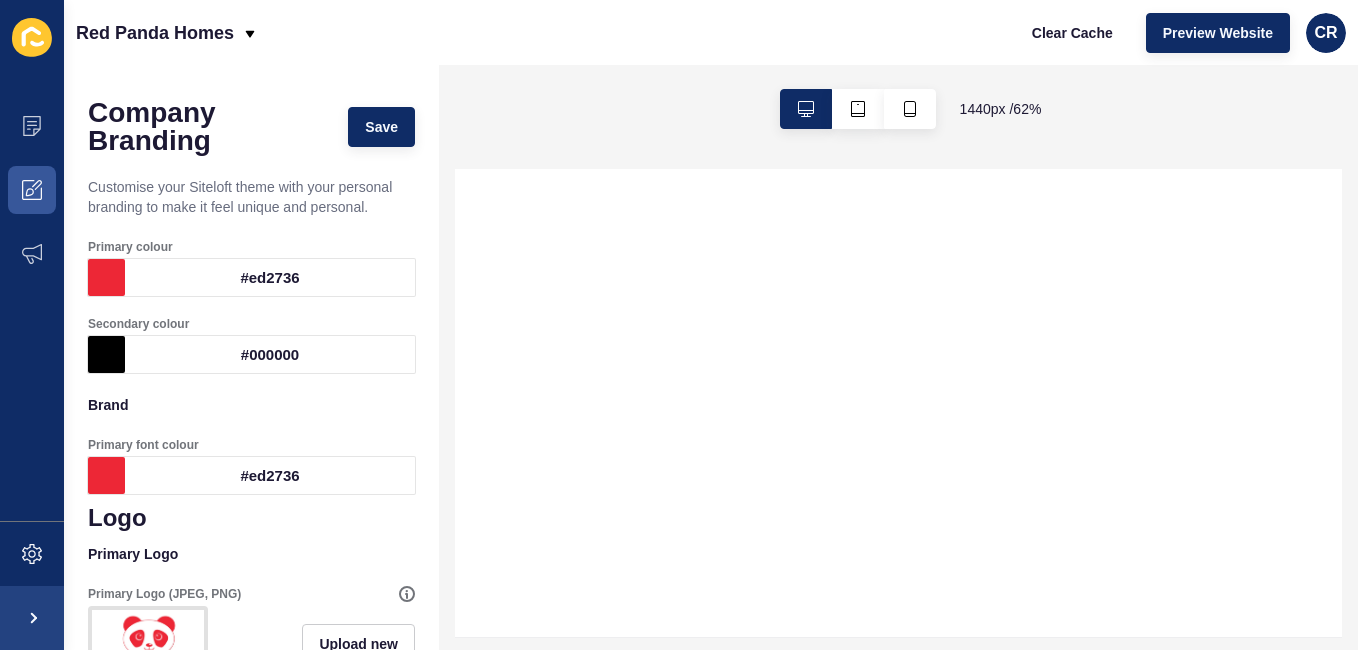 select 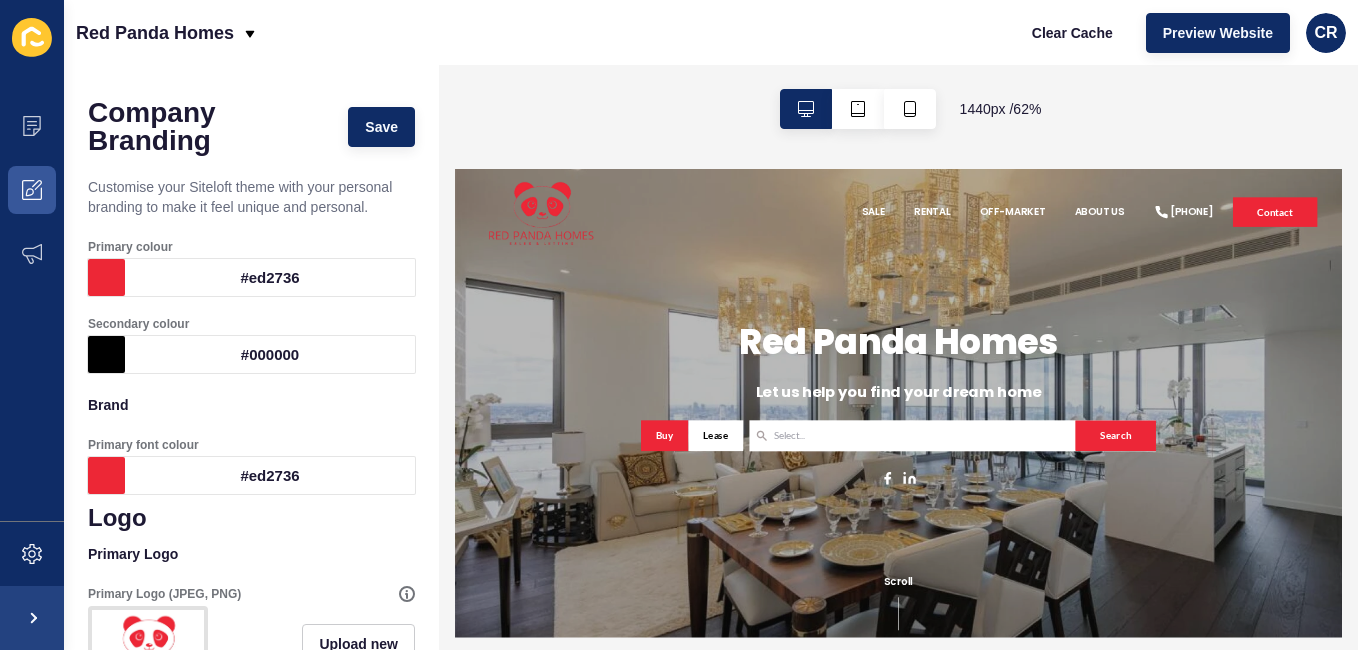 scroll, scrollTop: 0, scrollLeft: 0, axis: both 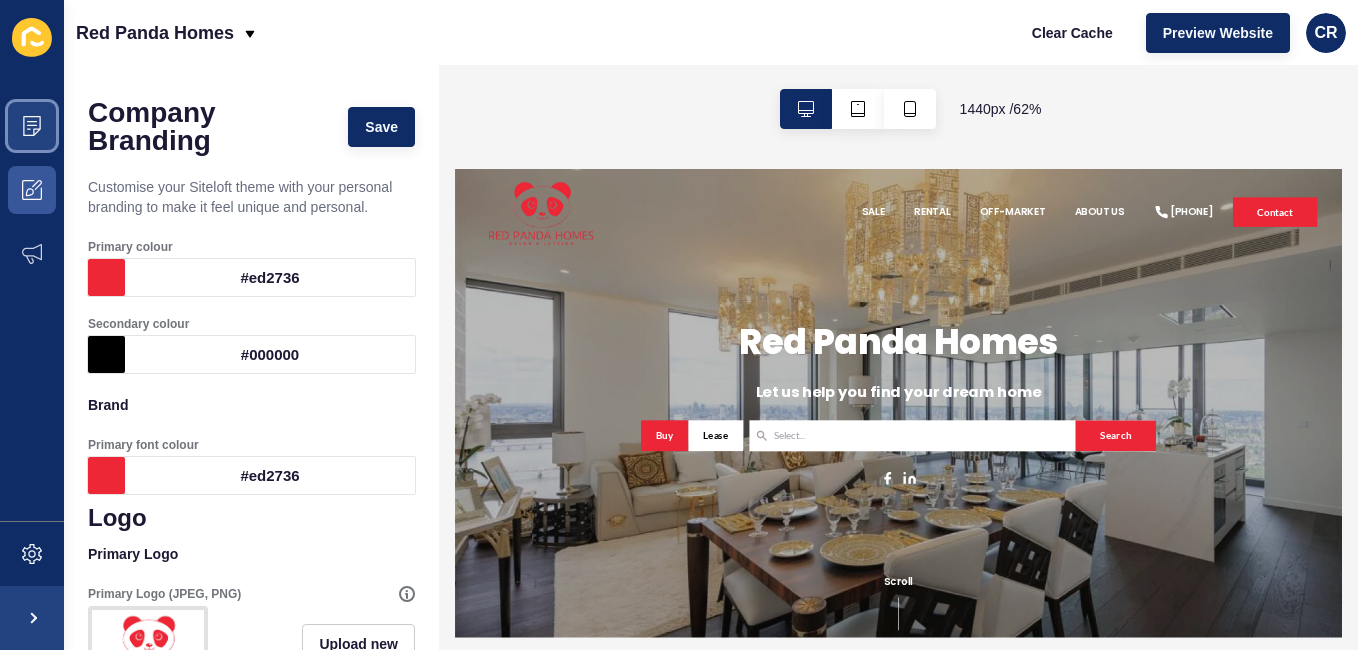 click 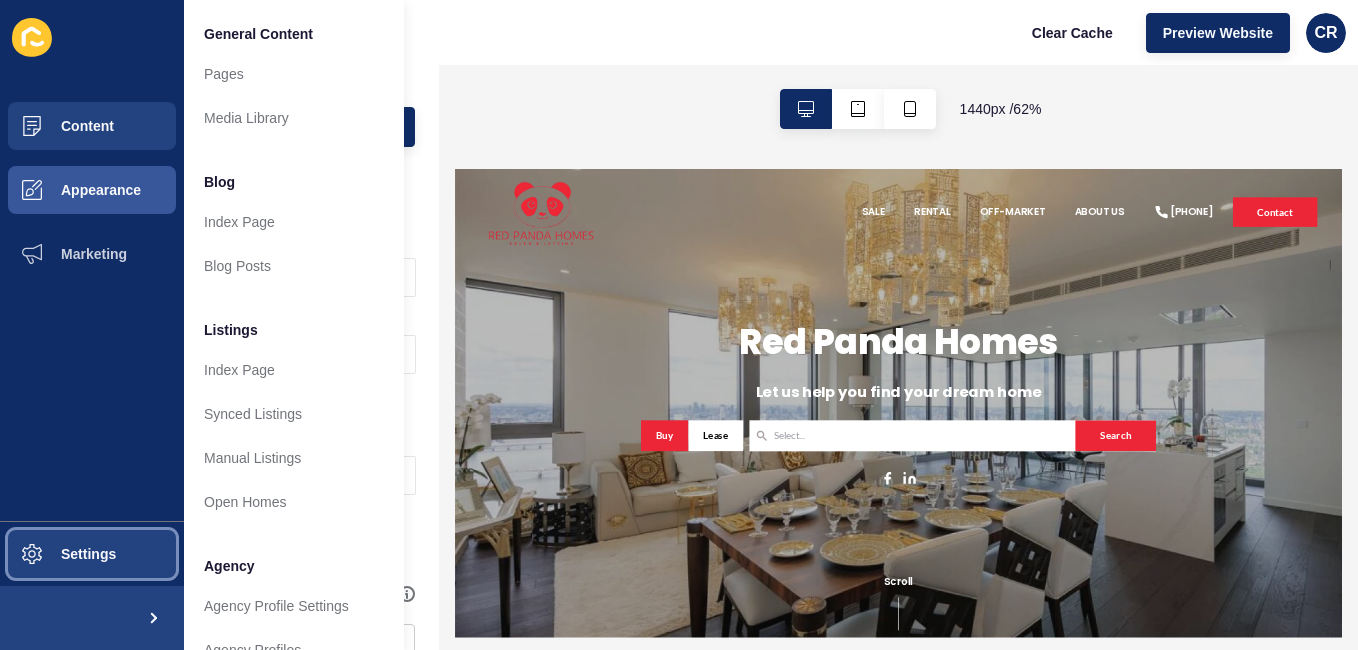 click on "Settings" at bounding box center (92, 554) 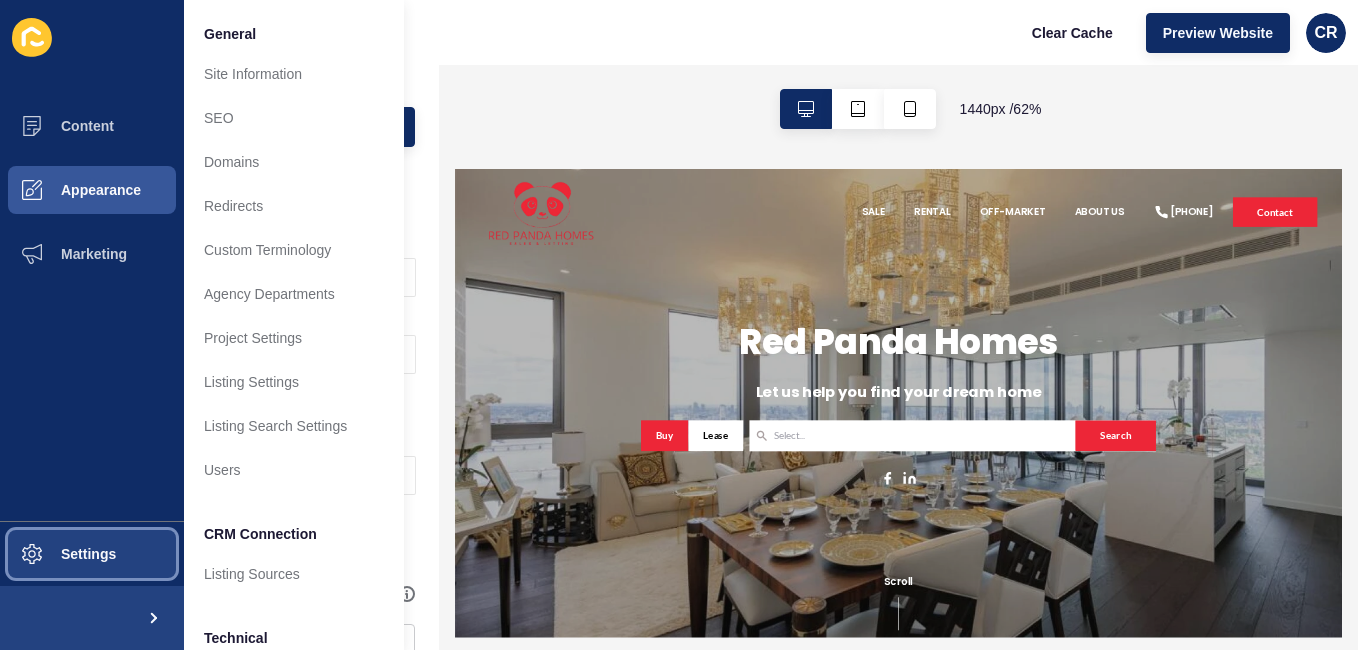 click on "Settings" at bounding box center [56, 554] 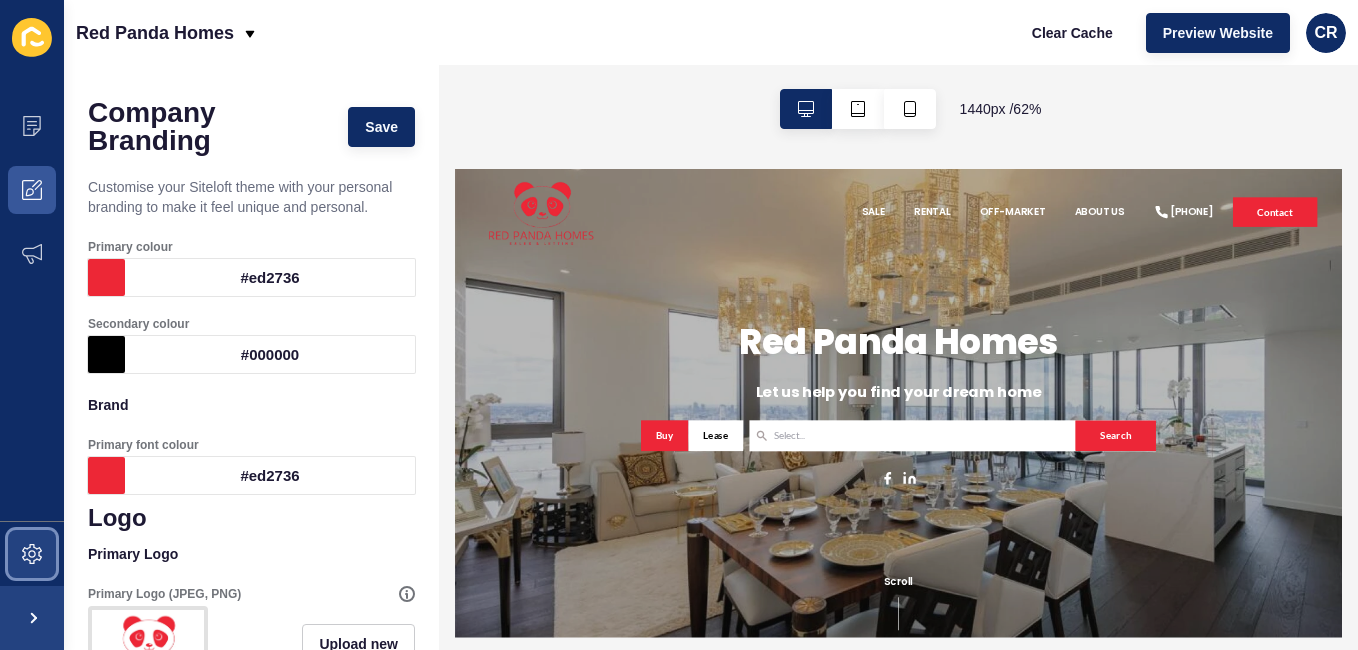 click at bounding box center [32, 554] 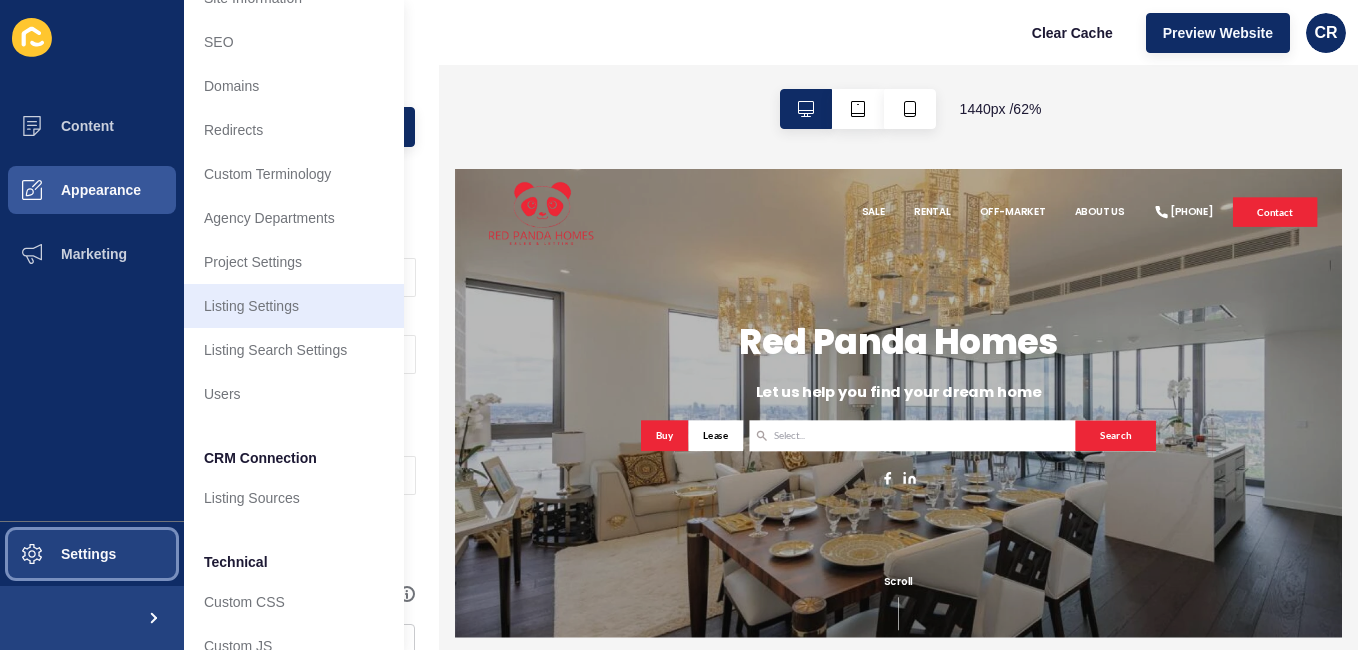 scroll, scrollTop: 0, scrollLeft: 0, axis: both 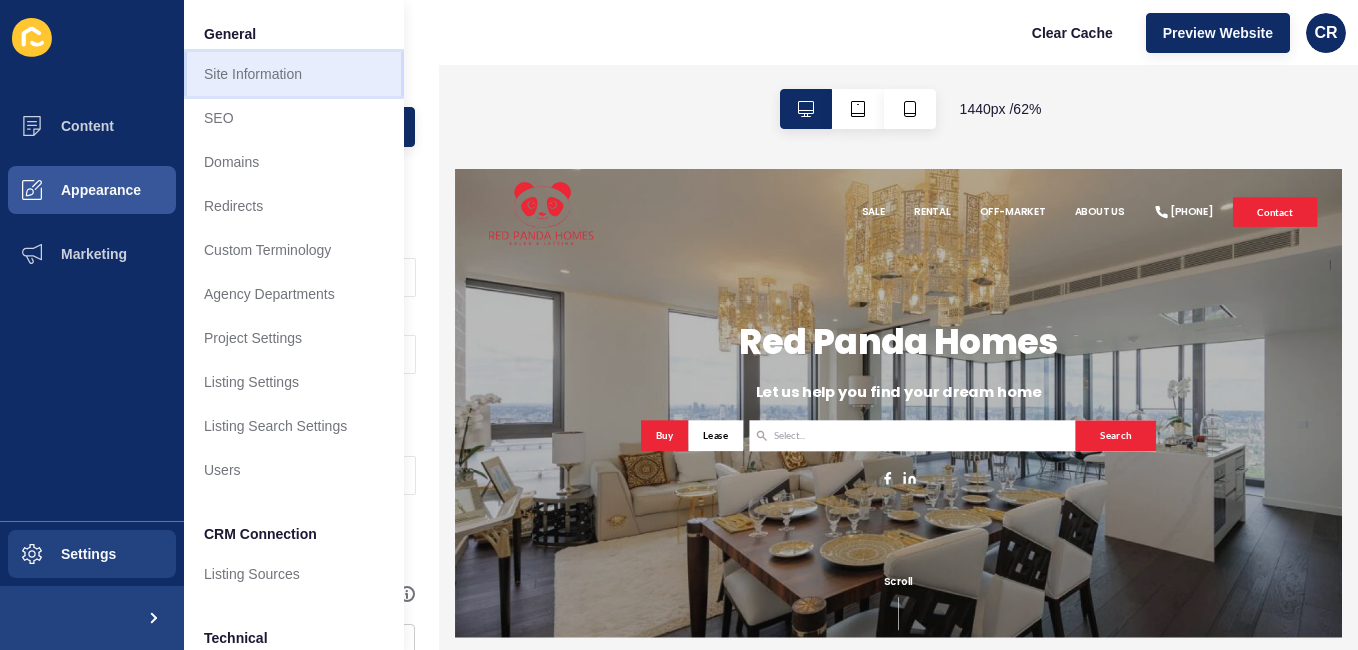click on "Site Information" at bounding box center [294, 74] 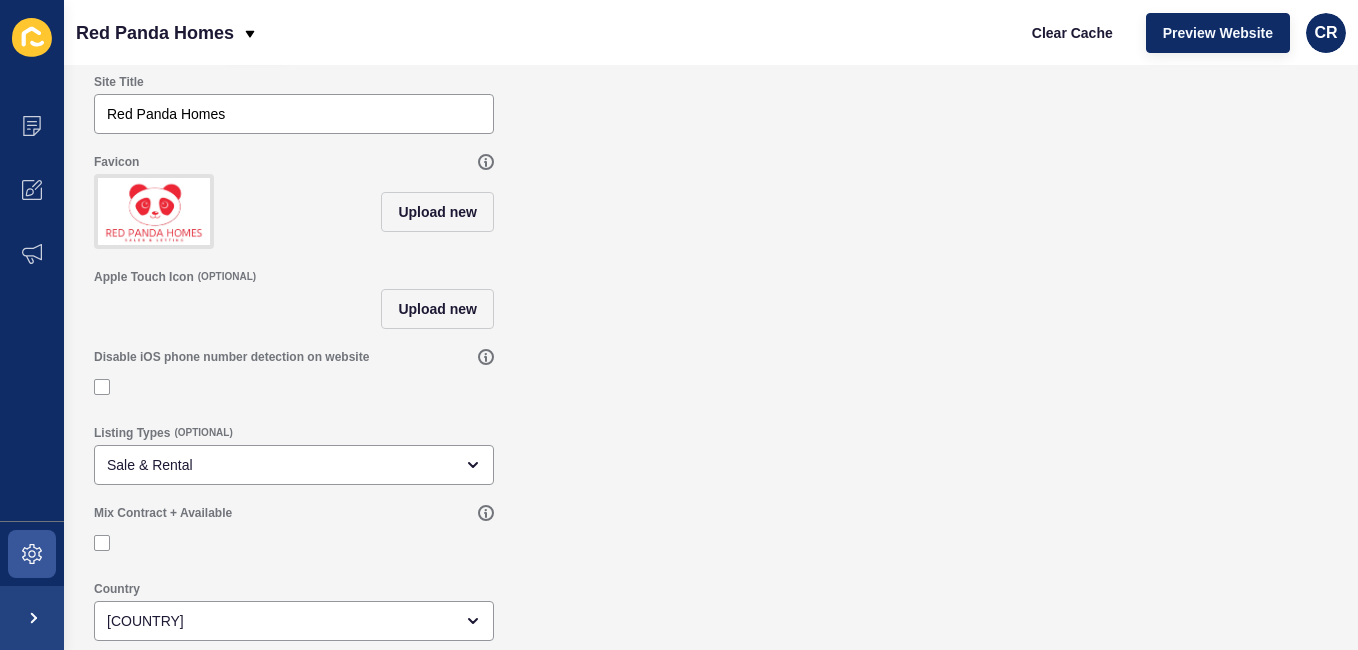 scroll, scrollTop: 177, scrollLeft: 0, axis: vertical 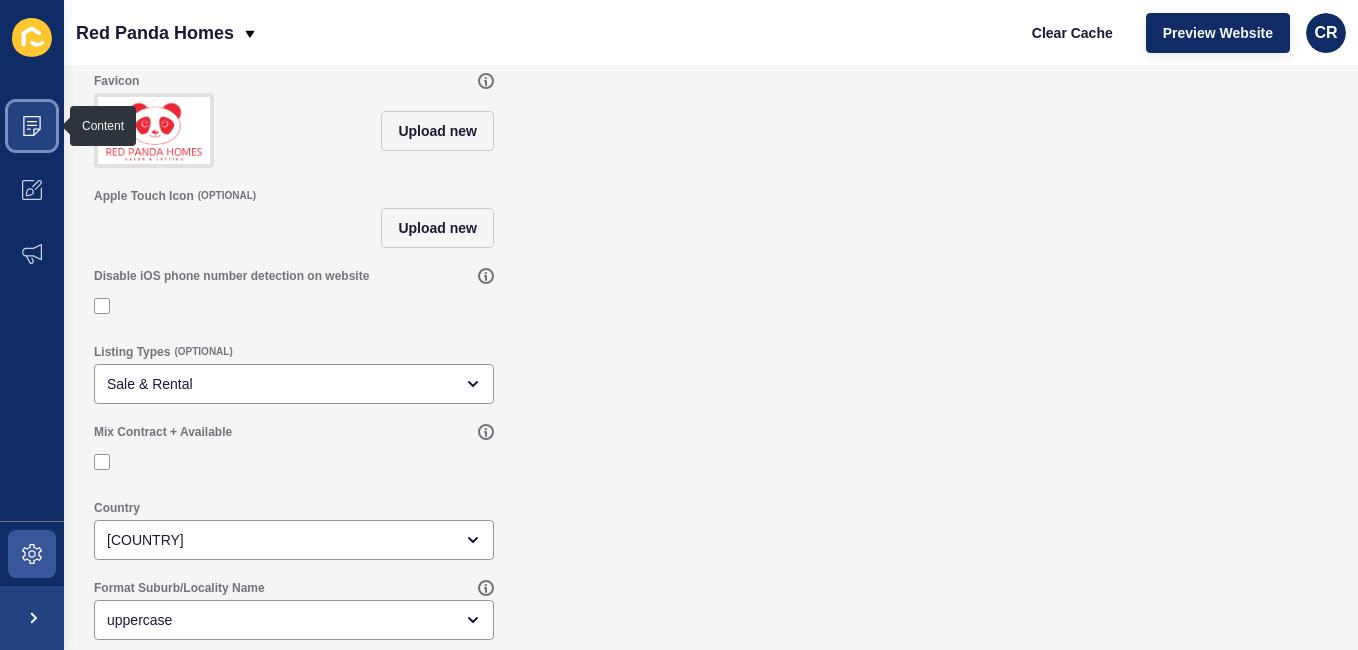 click 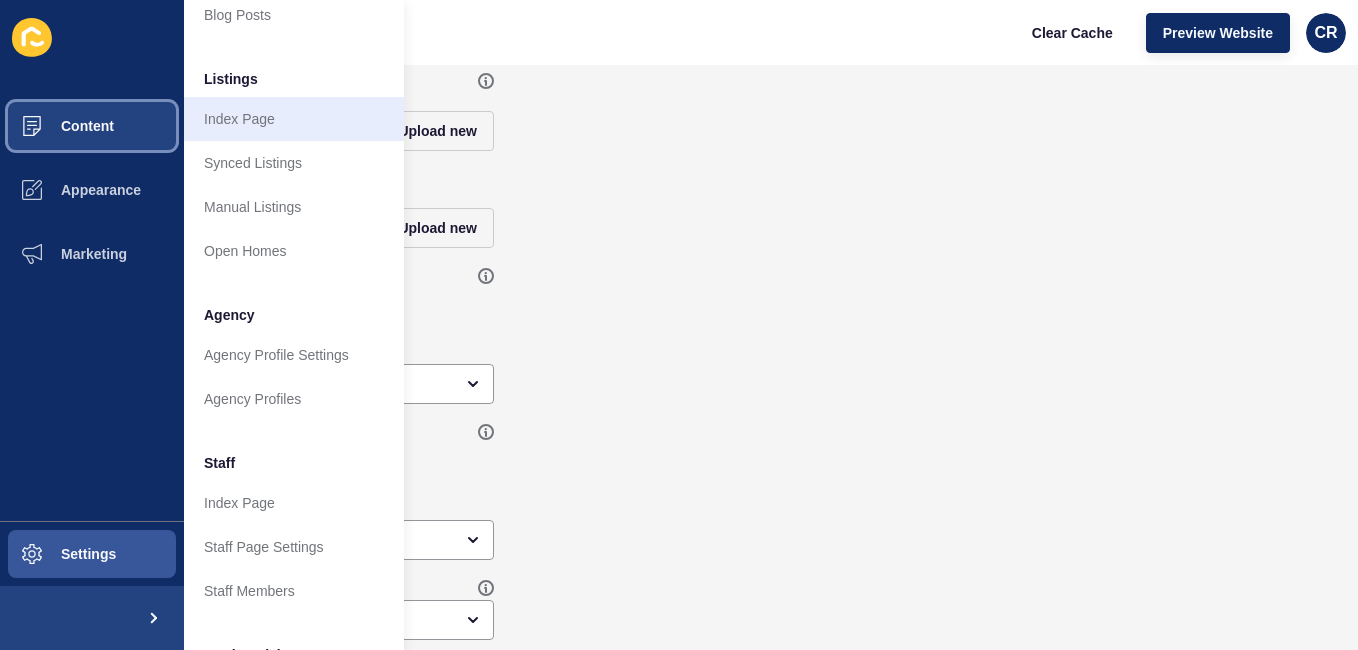 scroll, scrollTop: 300, scrollLeft: 0, axis: vertical 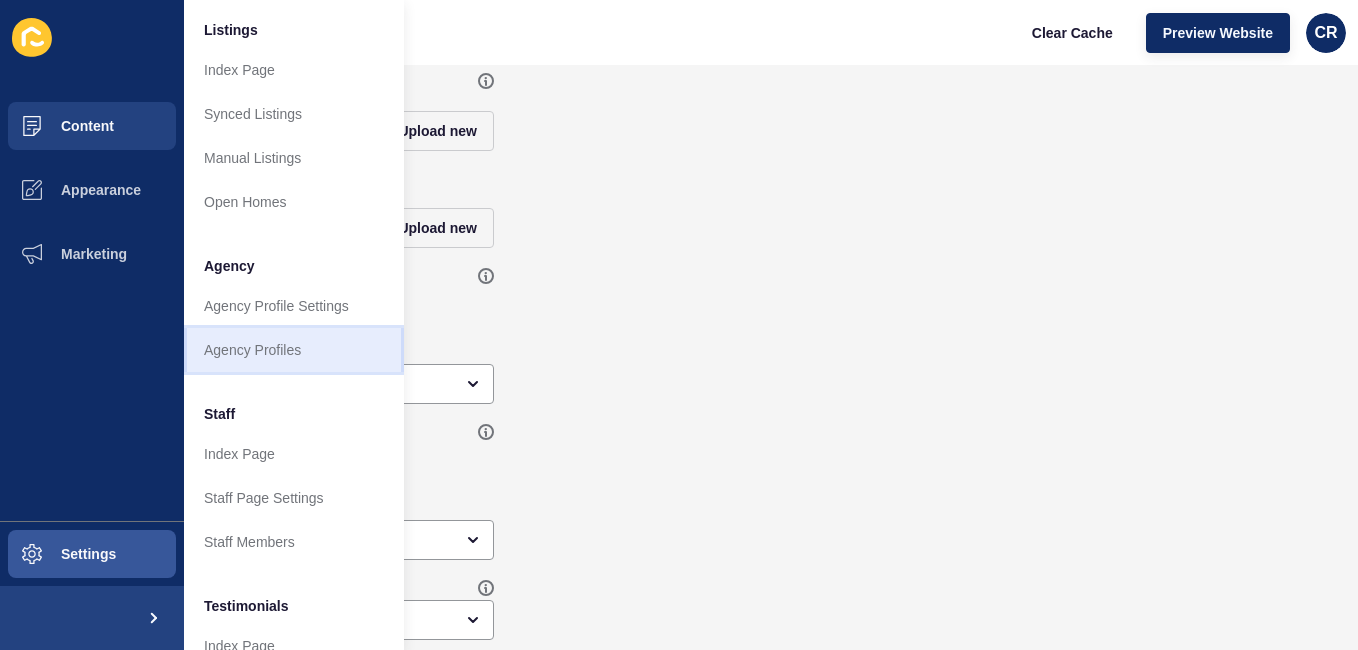 click on "Agency Profiles" at bounding box center [294, 350] 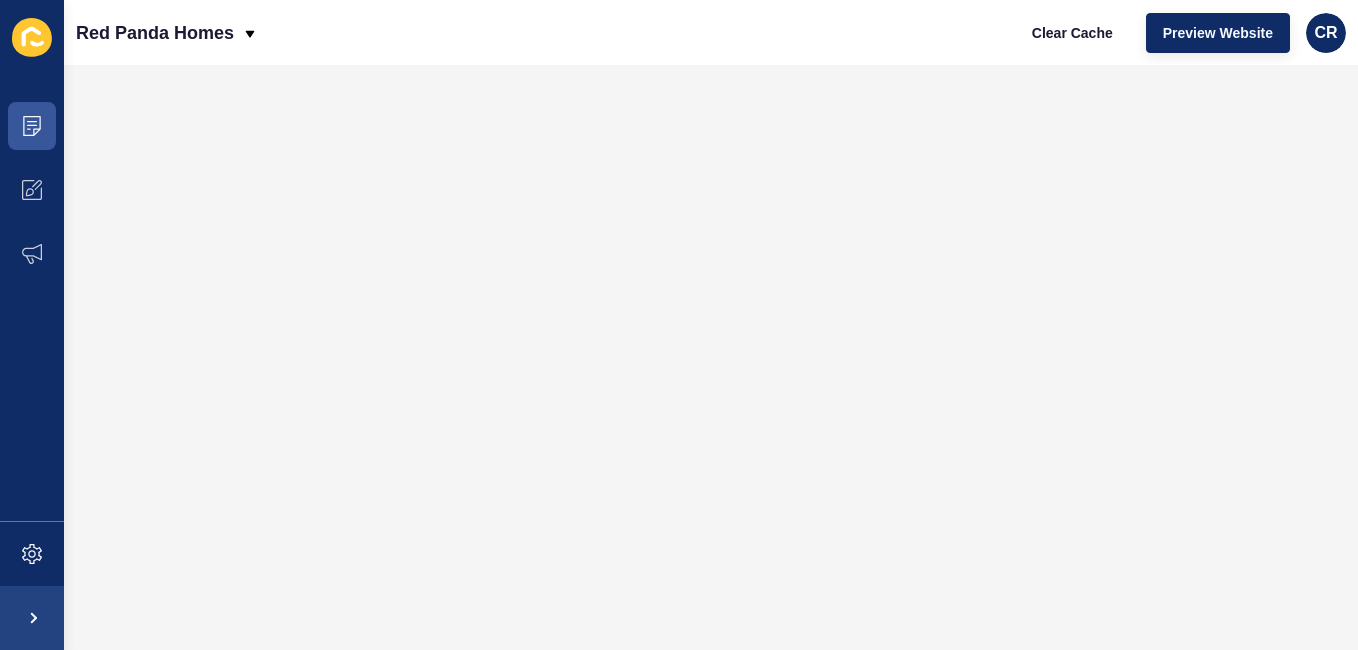 scroll, scrollTop: 0, scrollLeft: 0, axis: both 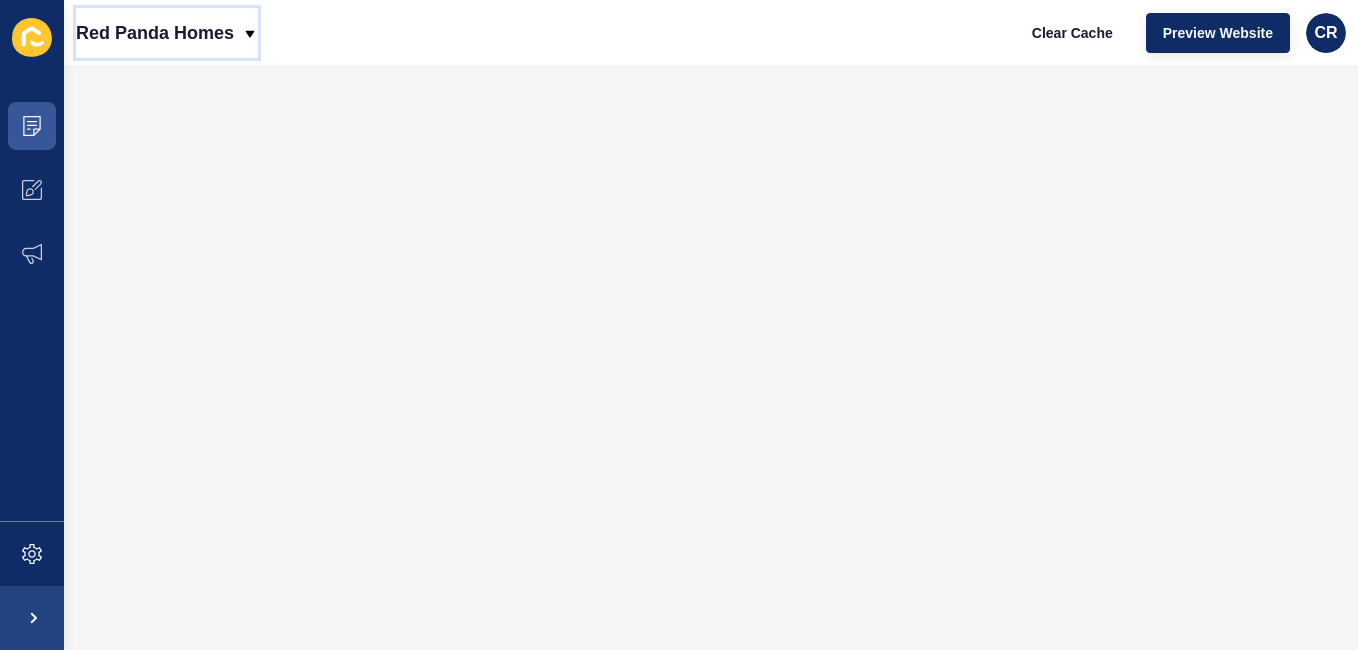 click on "Red Panda Homes" at bounding box center (155, 33) 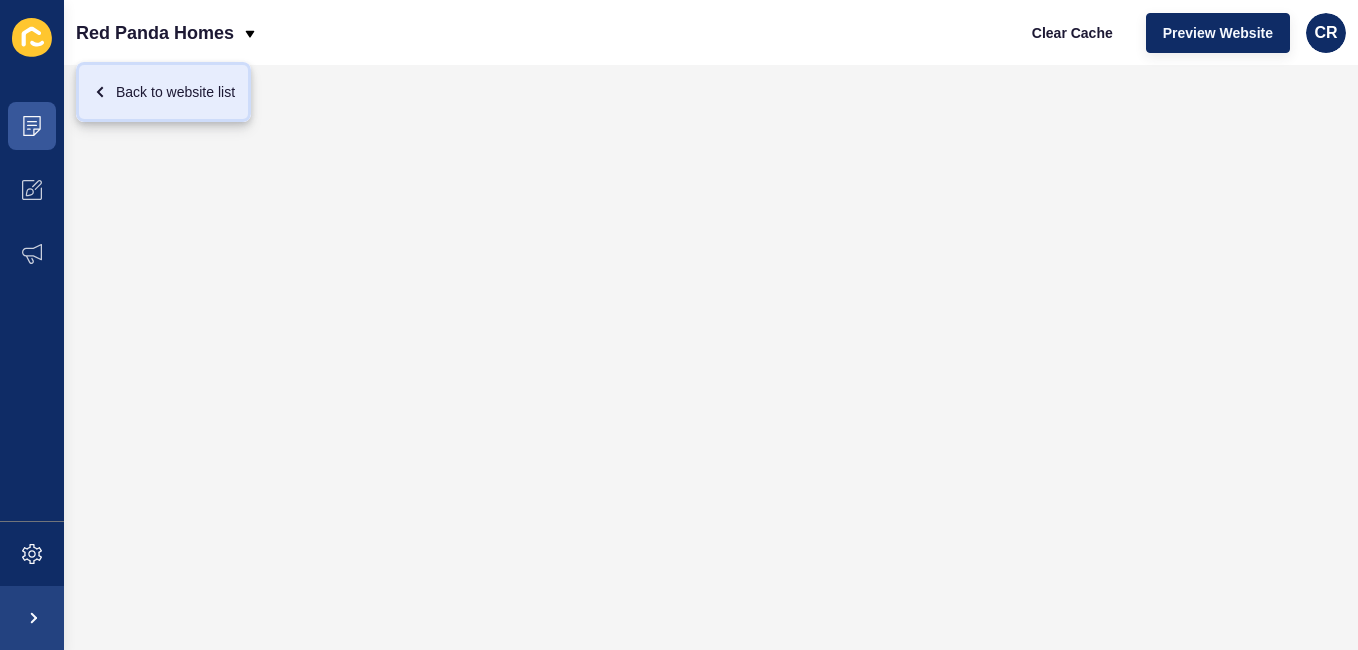 click on "Back to website list" at bounding box center [163, 92] 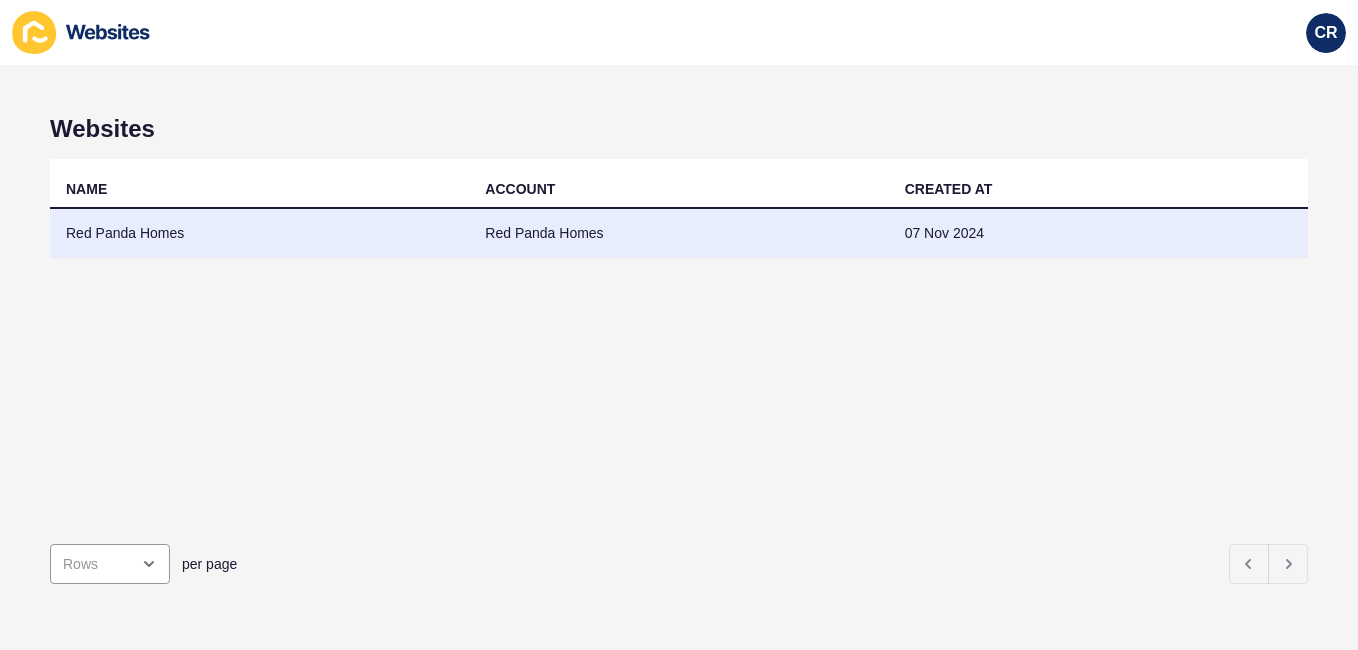 click on "Red Panda Homes" at bounding box center [678, 233] 